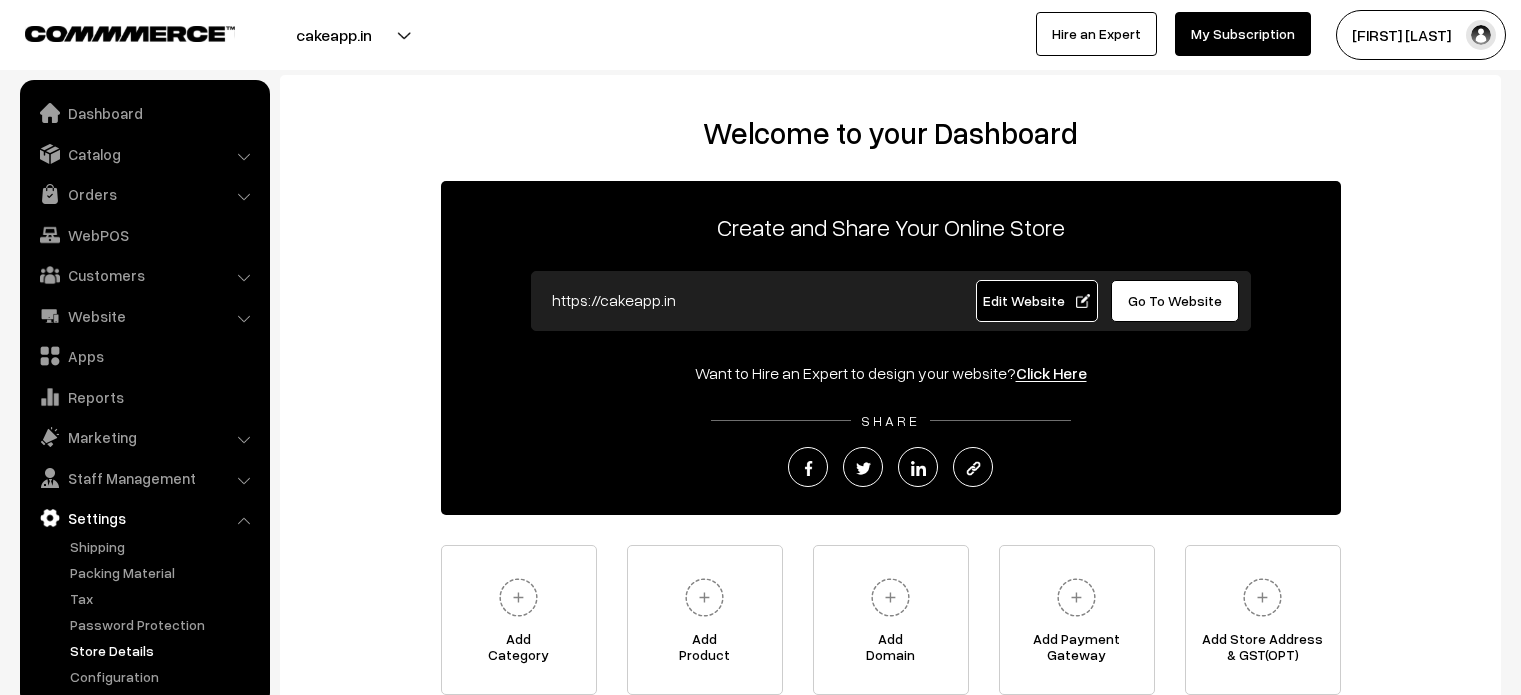 scroll, scrollTop: 0, scrollLeft: 0, axis: both 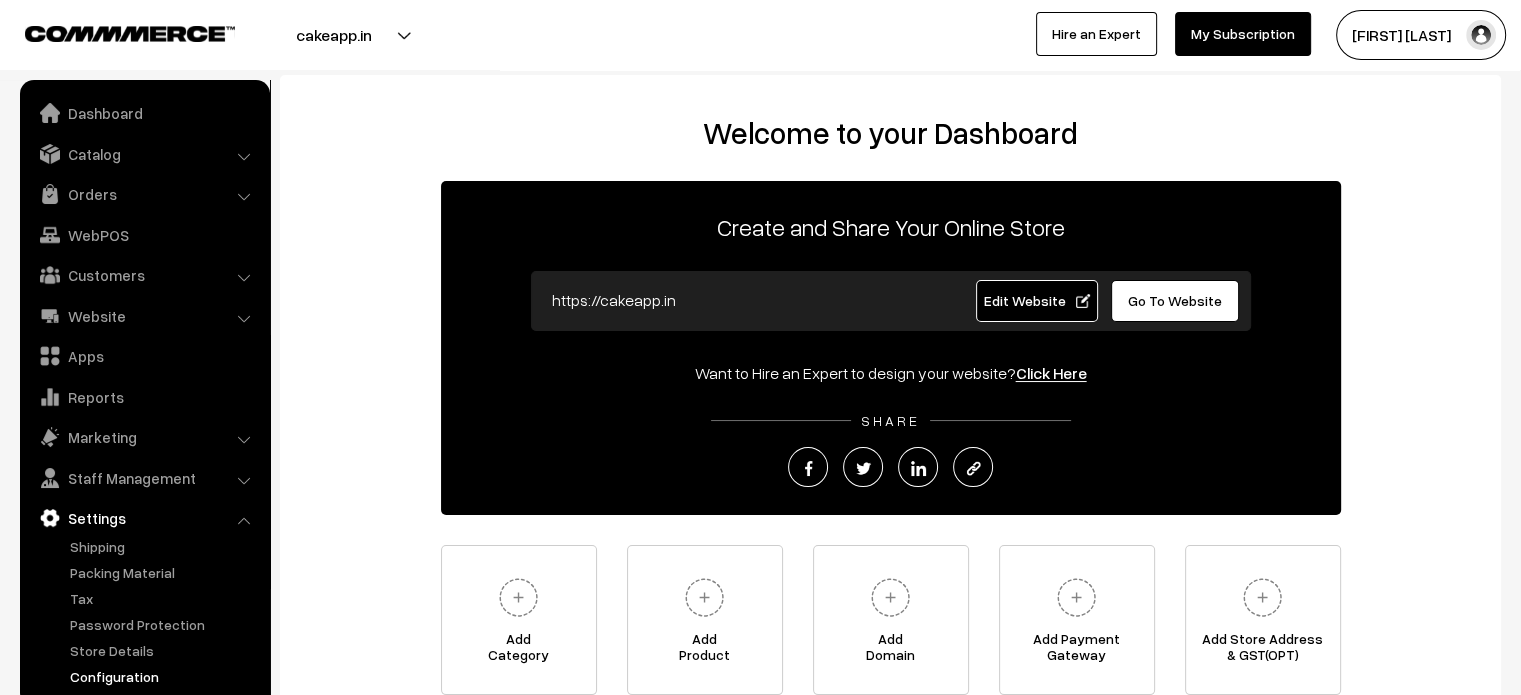 click on "Configuration" at bounding box center [164, 676] 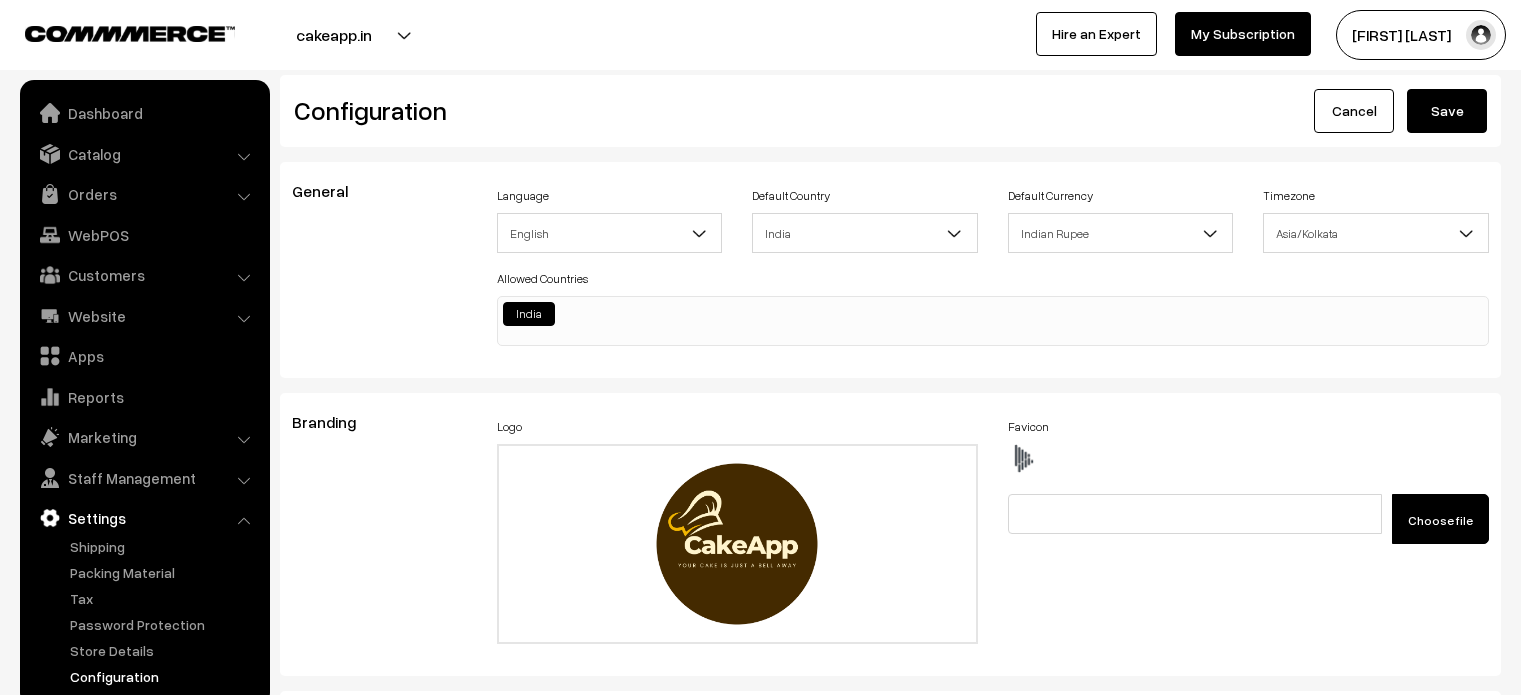 scroll, scrollTop: 2083, scrollLeft: 0, axis: vertical 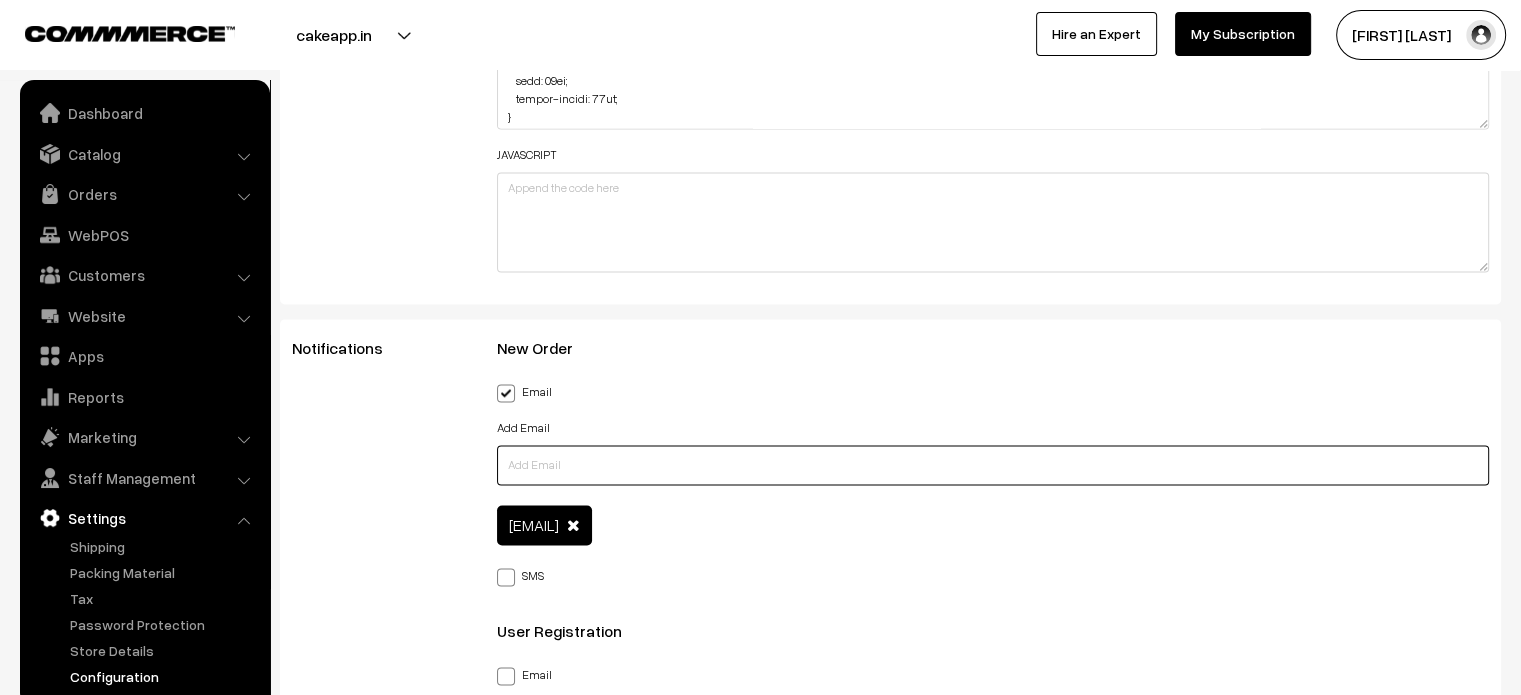 click at bounding box center (993, 465) 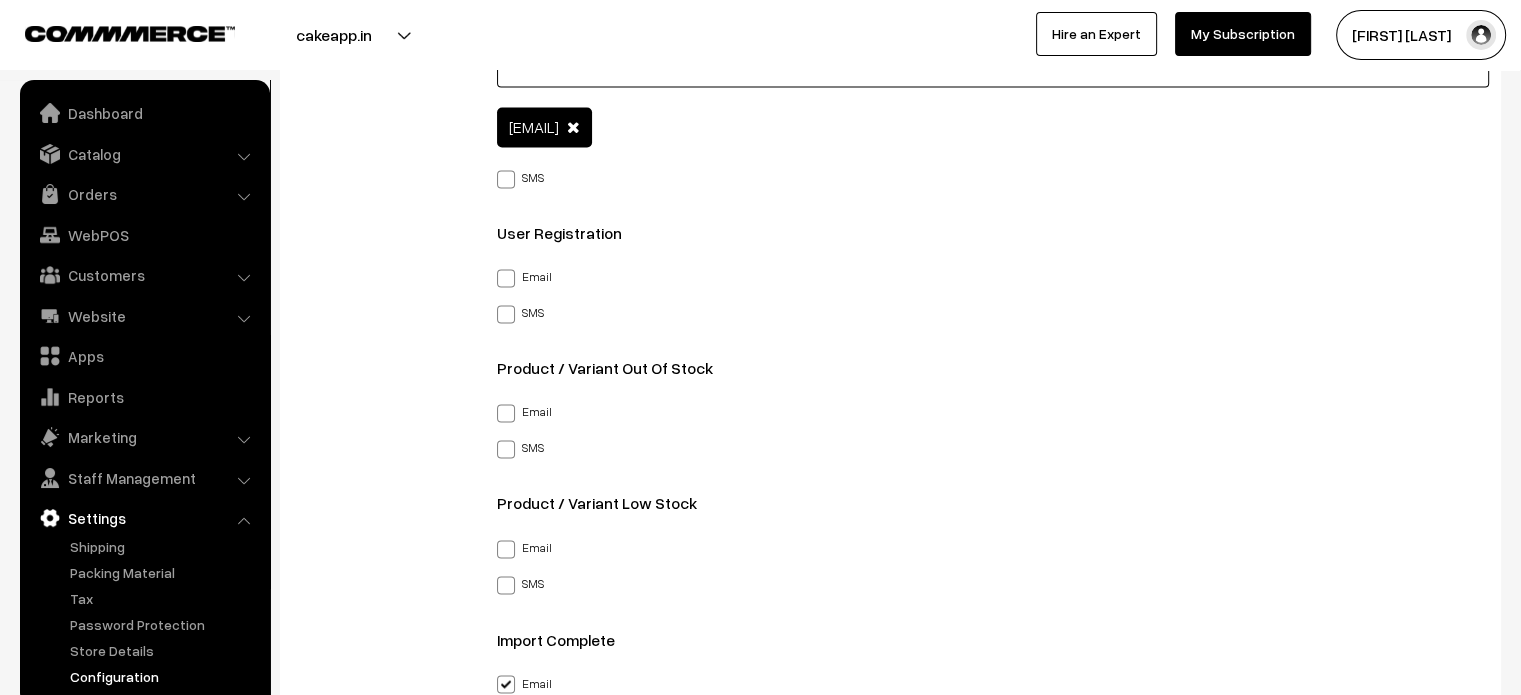 scroll, scrollTop: 3172, scrollLeft: 0, axis: vertical 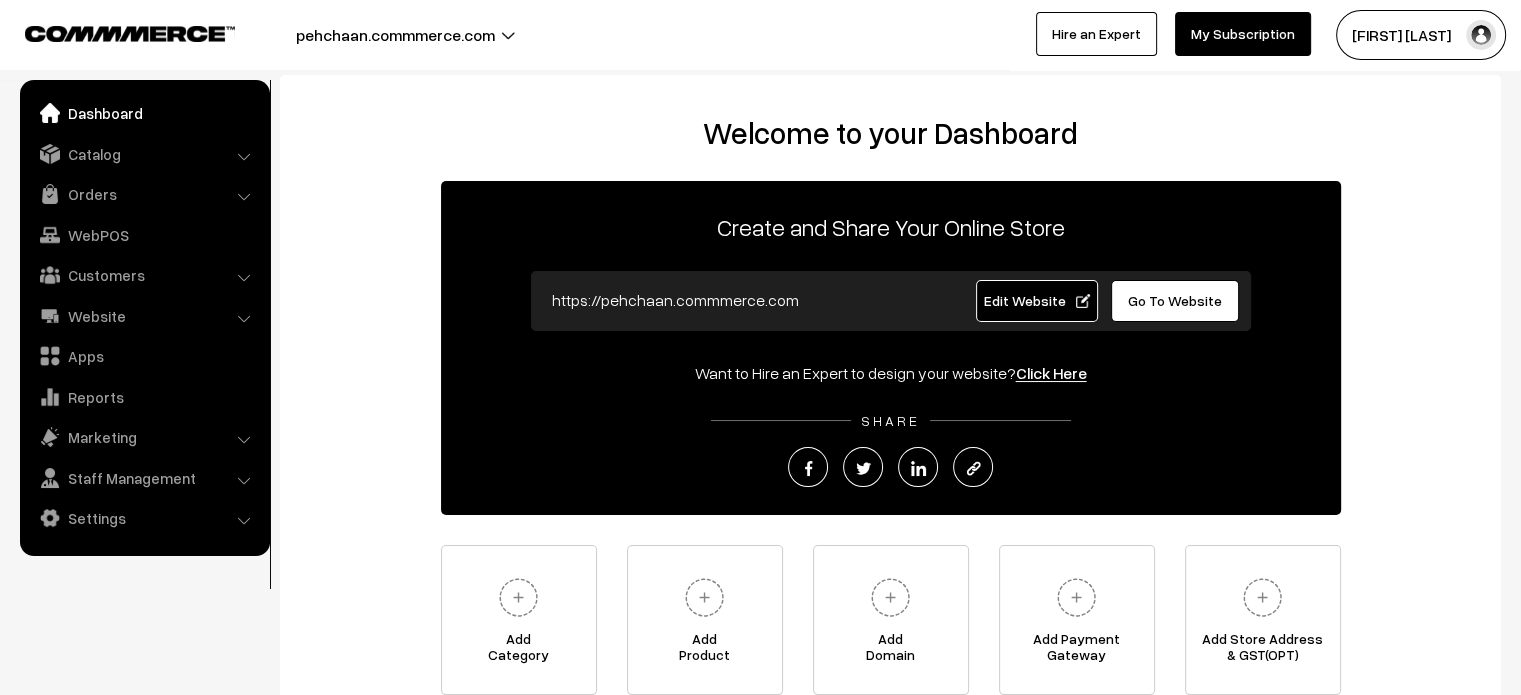click on "Go To Website" at bounding box center [1175, 300] 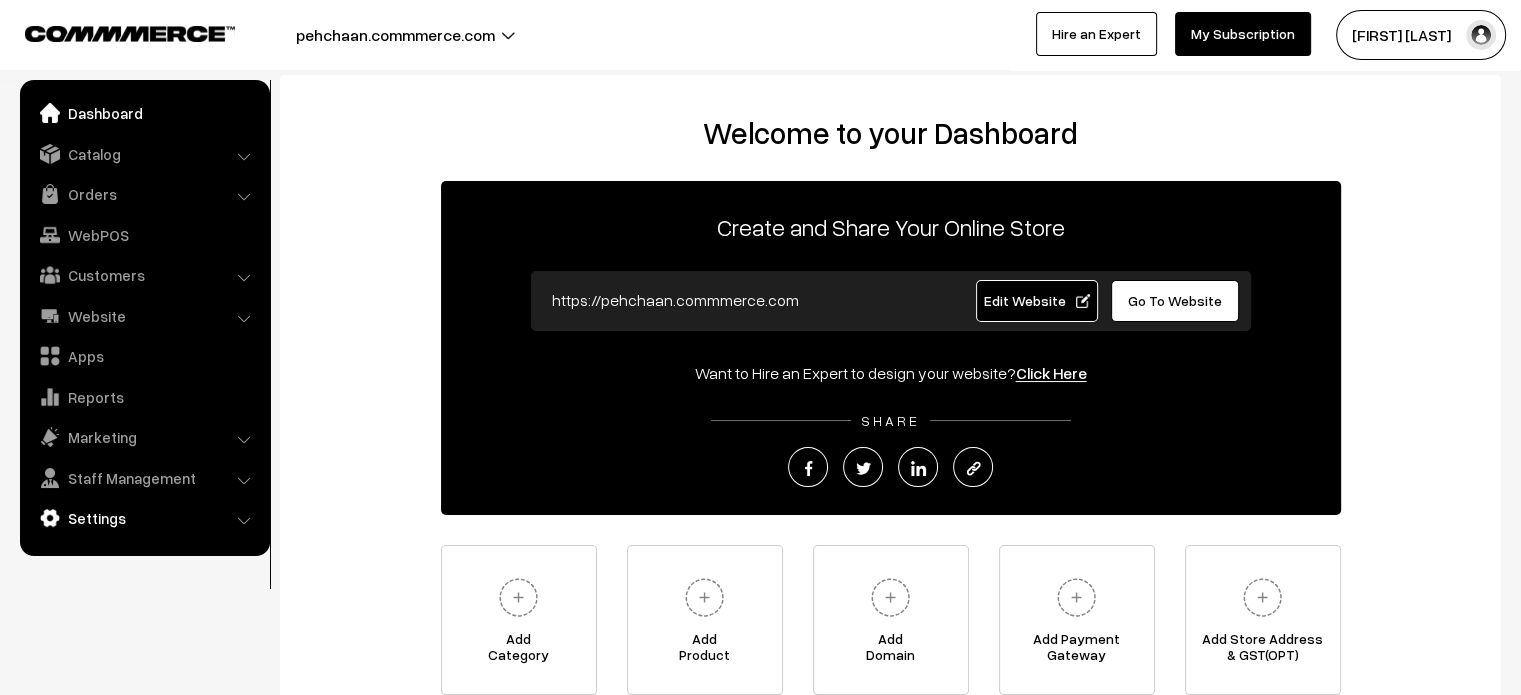 click on "Settings" at bounding box center (144, 518) 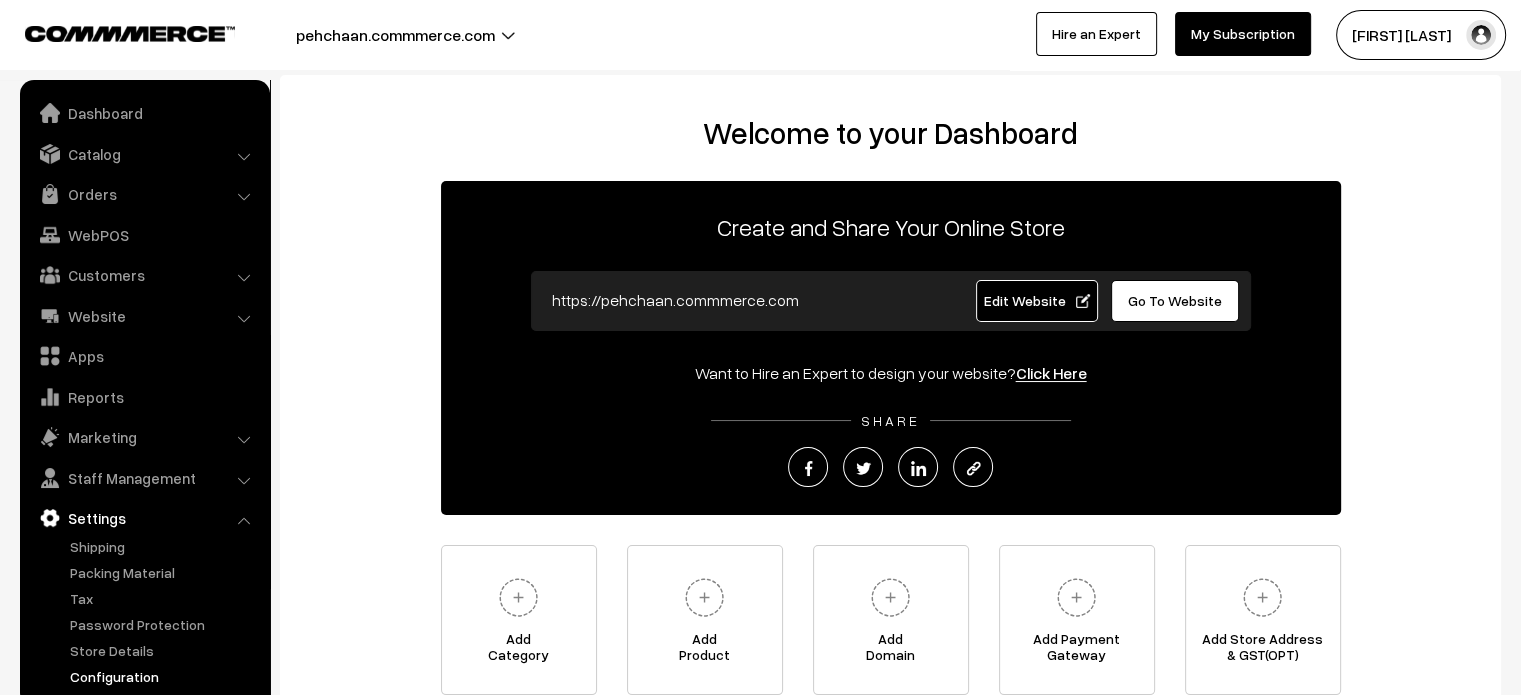 click on "Configuration" at bounding box center [164, 676] 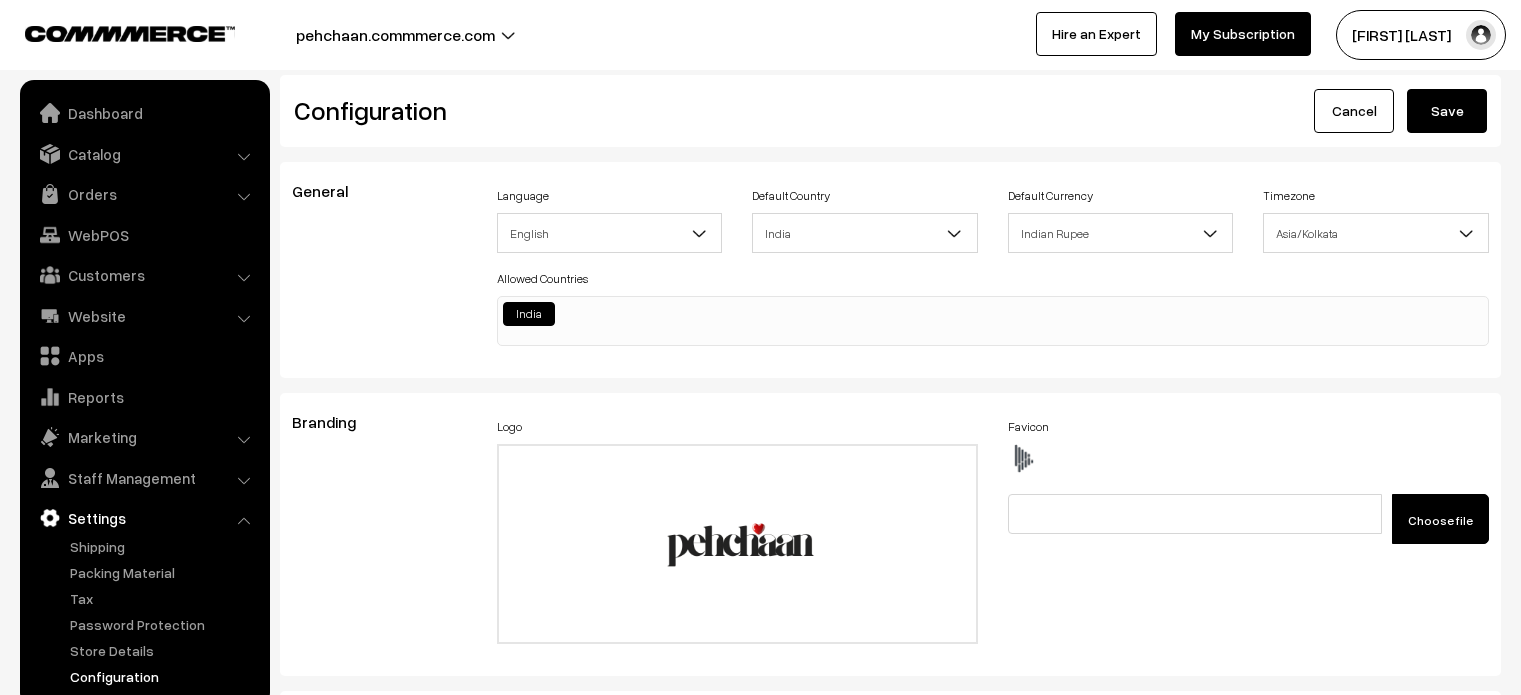 scroll, scrollTop: 1136, scrollLeft: 0, axis: vertical 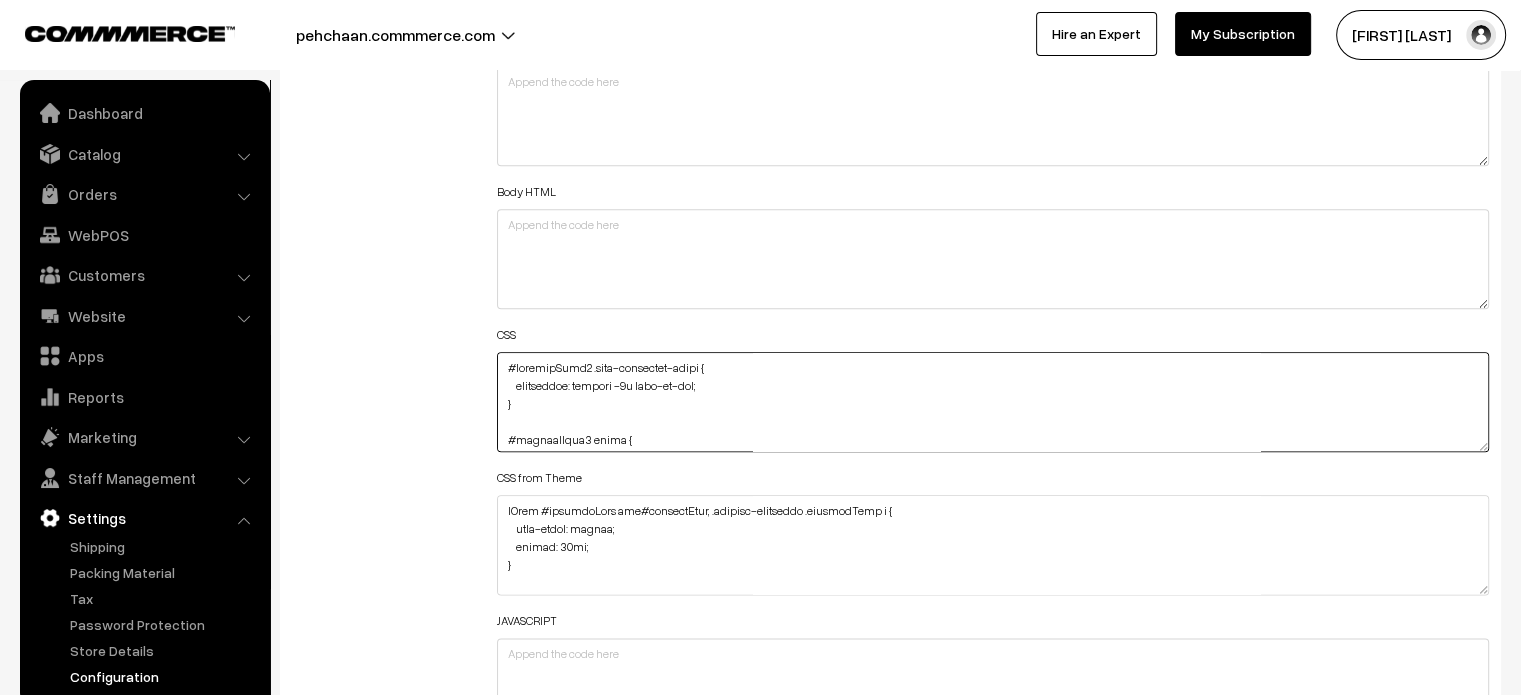 click at bounding box center [993, 402] 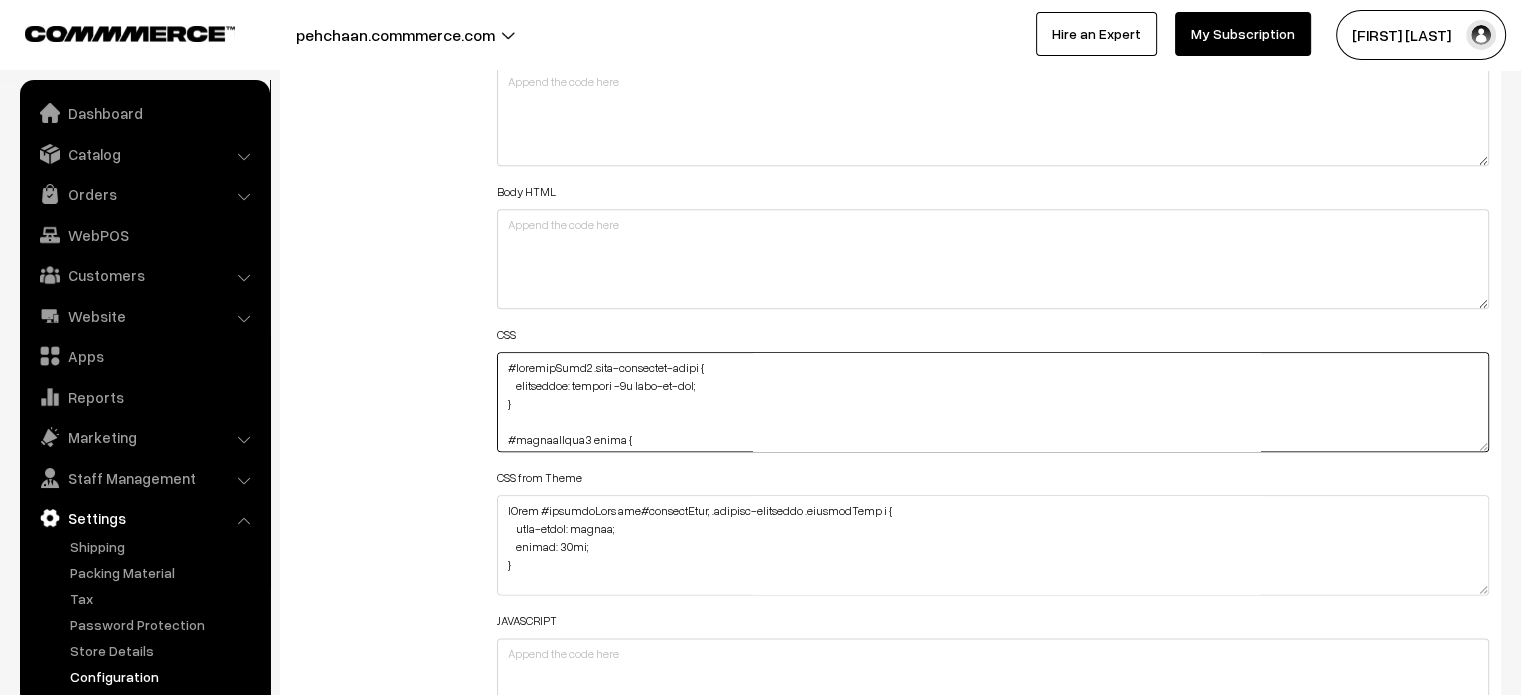 paste on "@media (max-width: 767px) {" 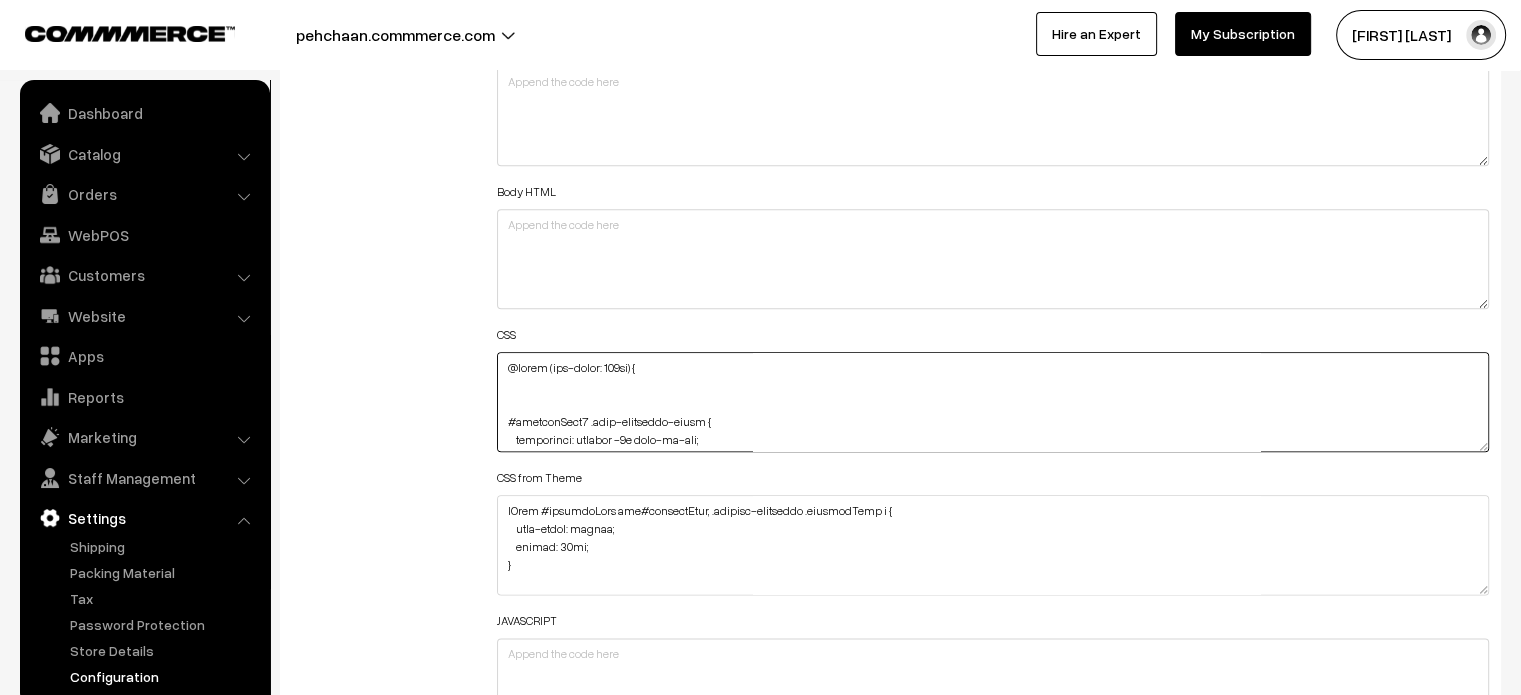 paste on "#banner-image {
object-fit: cover;
}" 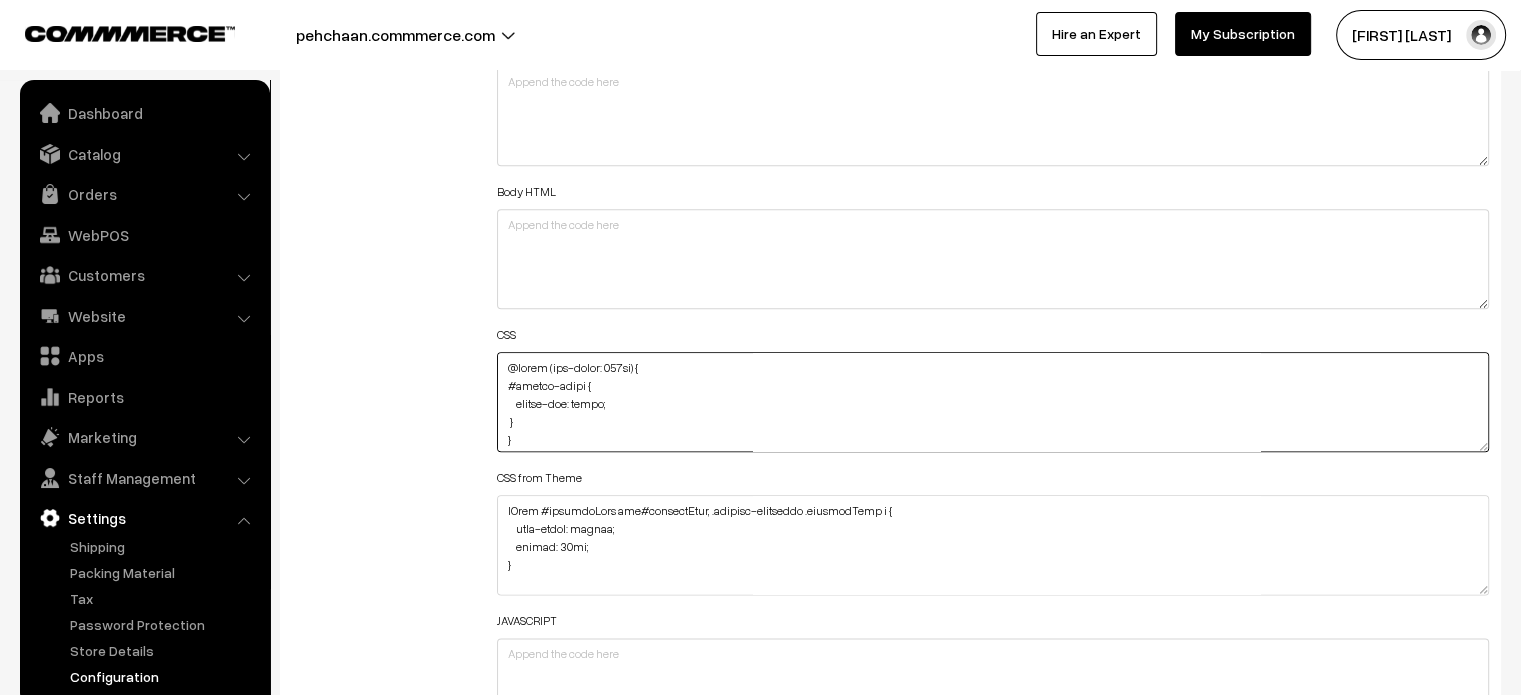 click at bounding box center (993, 402) 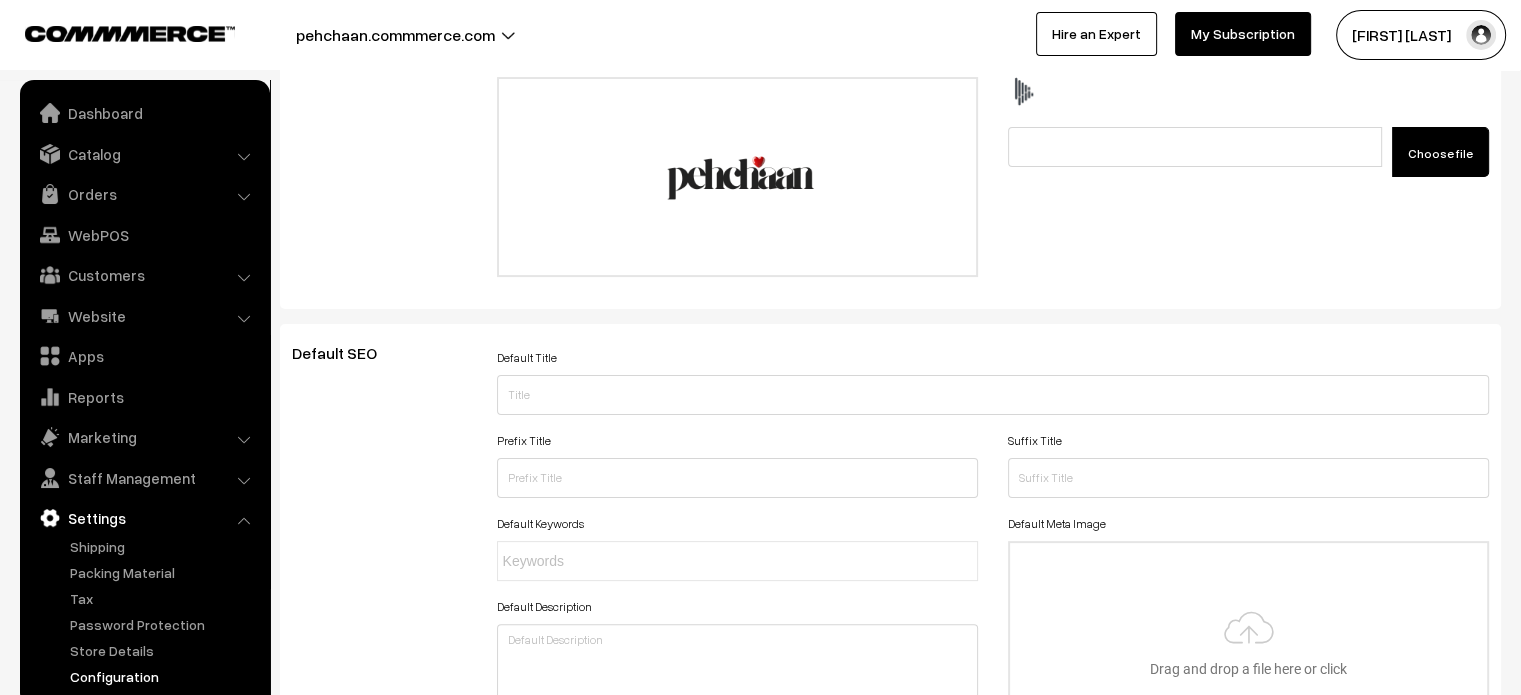scroll, scrollTop: 0, scrollLeft: 0, axis: both 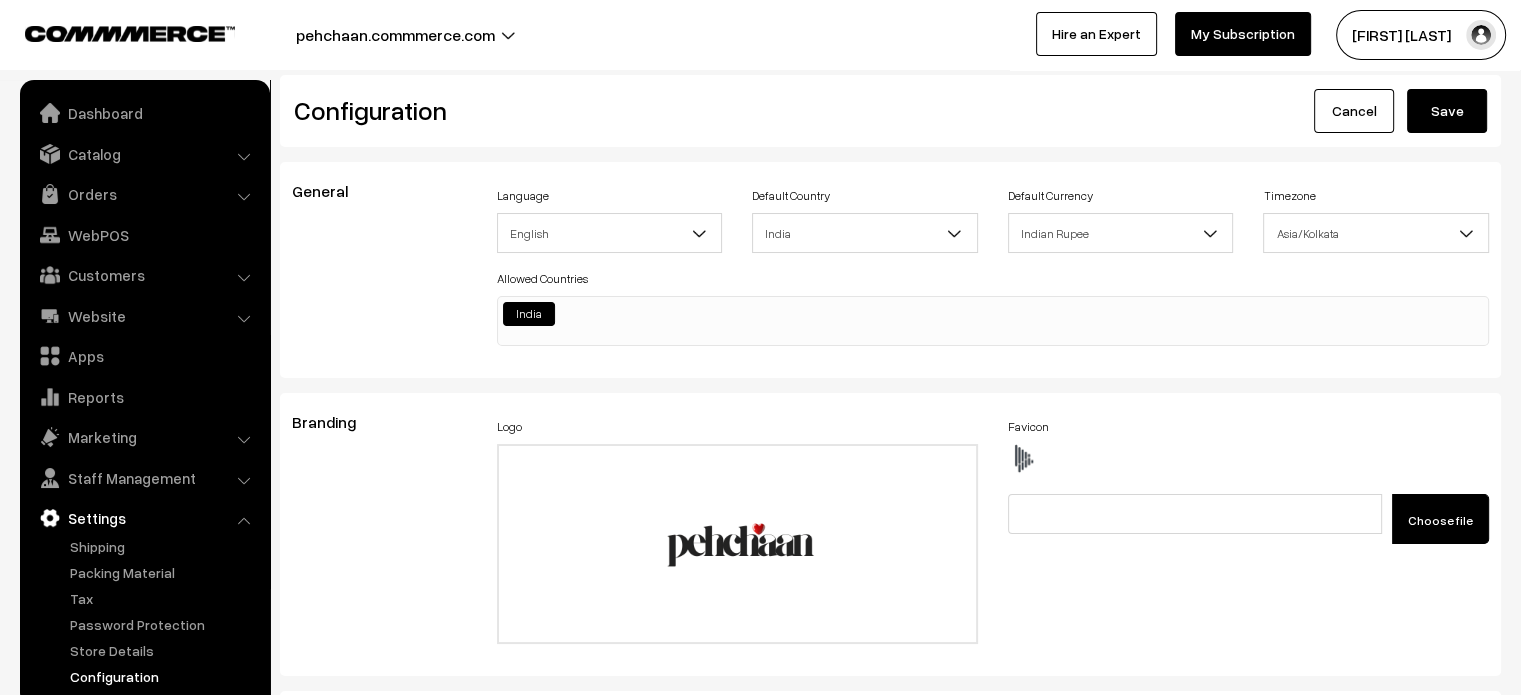 type on "@media (max-width: 767px) {
#banner-image {
object-fit: cover;
}
}
#productType3 .fade-component-image {
transition: opacity -1s ease-in-out;
}
#productType1 small {
margin-left: 13px;
}
element.style {
}
.product-type-2-component #image {
padding: 0px;
width: 660px;
border: none;
margin-left: -8px;
}
#productType1 .slick-slide>div {
height: 100%;
width: 96%;
}
#productType3 .slick-slide>div {
height: 100%;
width: 96%;
}
#productType3 {
margin-bottom: -85px;
}
.product-type-1, .product-type-2-component {
padding: 0px !important;
margin-bottom: -86px;
}
section#video-slider {
margin-top: -90px;
margin-bottom: -85px;
}
#productType1 .gfncKA {
border-radius: 45px;
}
#productType1 .cONmDw {
text-align: center;
bottom: -5px;
margin-top: 10px;
}
#productType1 #button2 {
border-radius: 0px 0px 43px 43px;
margin-bottom: 4px;
margin-top: -15px;
}
.slick-product1 .productCard {
padding: 0px 9px !important;
width: ..." 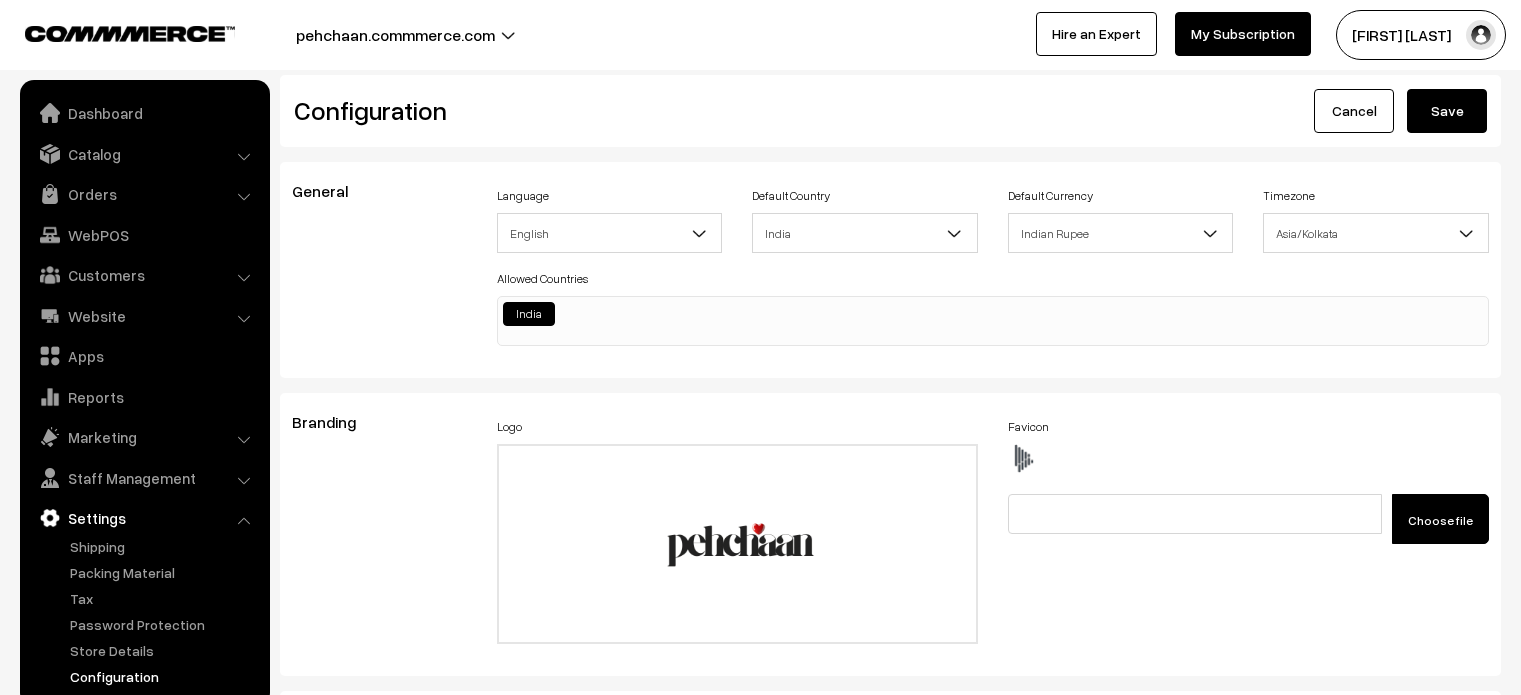 scroll, scrollTop: 0, scrollLeft: 0, axis: both 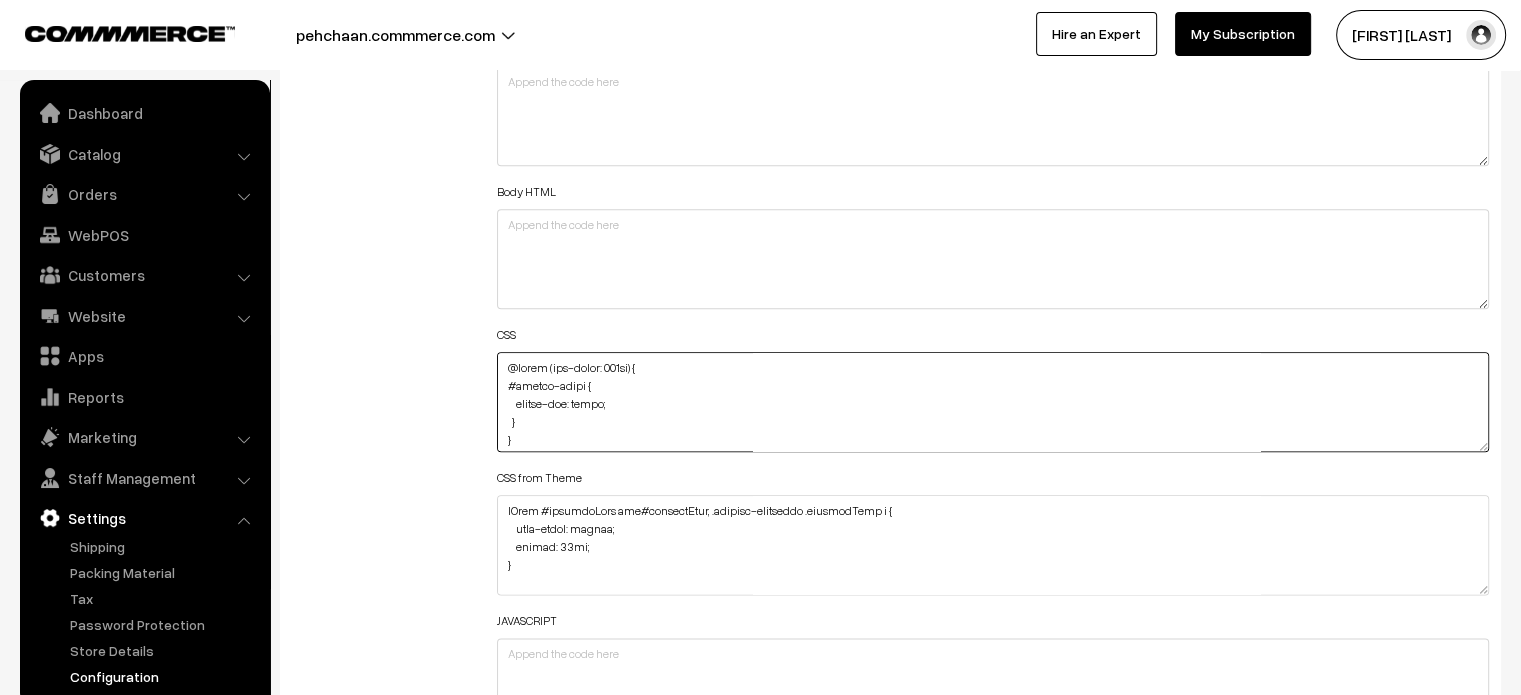 drag, startPoint x: 534, startPoint y: 434, endPoint x: 504, endPoint y: 247, distance: 189.39113 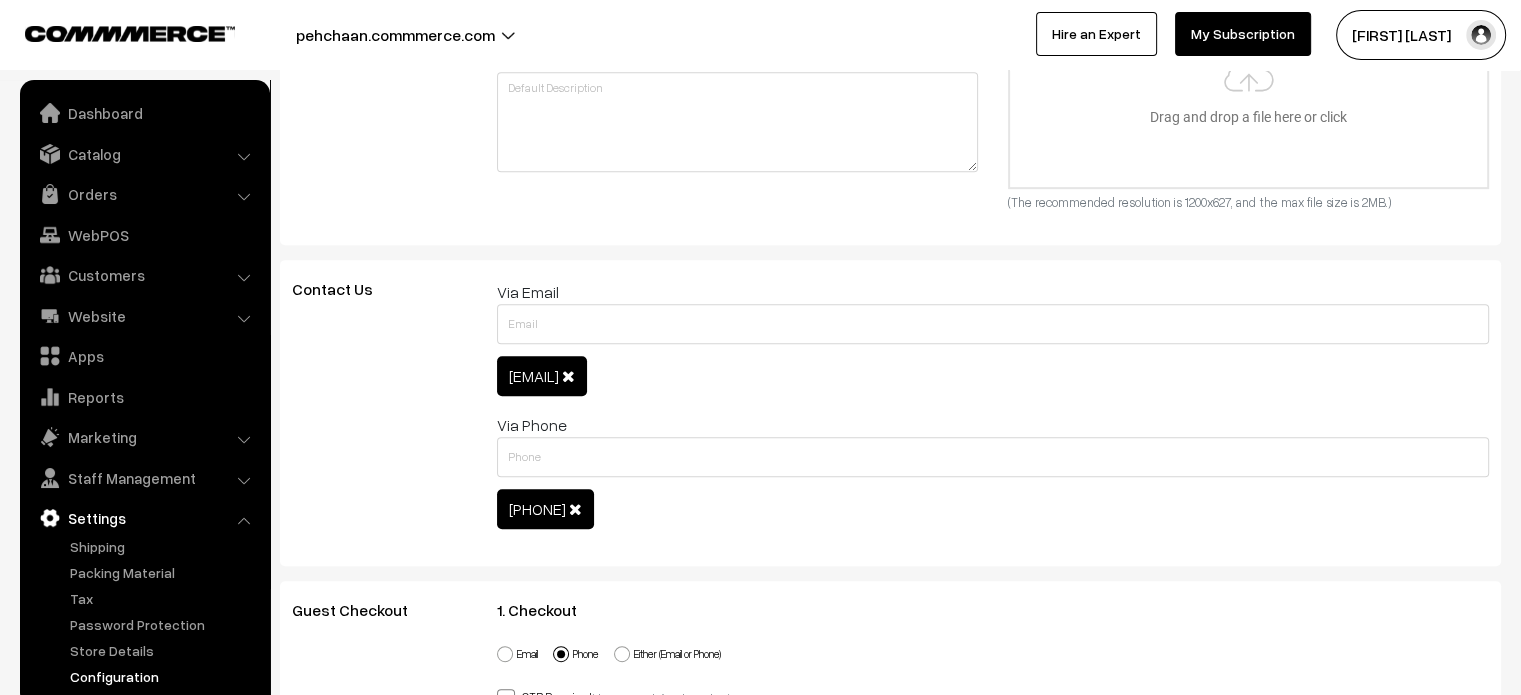 scroll, scrollTop: 0, scrollLeft: 0, axis: both 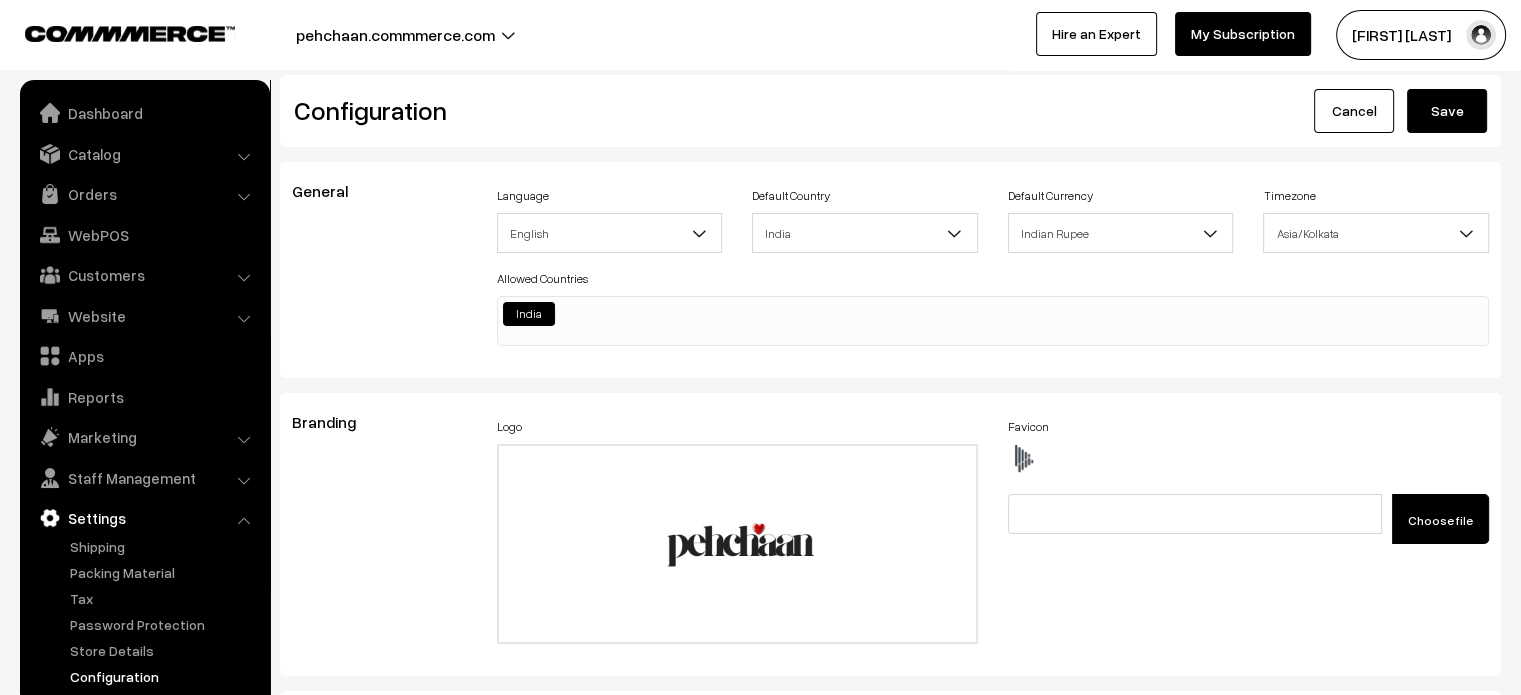 type on "#productType3 .fade-component-image {
transition: opacity -1s ease-in-out;
}
#productType1 small {
margin-left: 13px;
}
element.style {
}
.product-type-2-component #image {
padding: 0px;
width: 660px;
border: none;
margin-left: -8px;
}
#productType1 .slick-slide>div {
height: 100%;
width: 96%;
}
#productType3 .slick-slide>div {
height: 100%;
width: 96%;
}
#productType3 {
margin-bottom: -85px;
}
.product-type-1, .product-type-2-component {
padding: 0px !important;
margin-bottom: -86px;
}
section#video-slider {
margin-top: -90px;
margin-bottom: -85px;
}
#productType1 .gfncKA {
border-radius: 45px;
}
#productType1 .cONmDw {
text-align: center;
bottom: -5px;
margin-top: 10px;
}
#productType1 #button2 {
border-radius: 0px 0px 43px 43px;
margin-bottom: 4px;
margin-top: -15px;
}
.slick-product1 .productCard {
padding: 0px 9px !important;
width: 96% !important;
}
#productType1 #name {
margin-top: 80%;
}
#productTyp..." 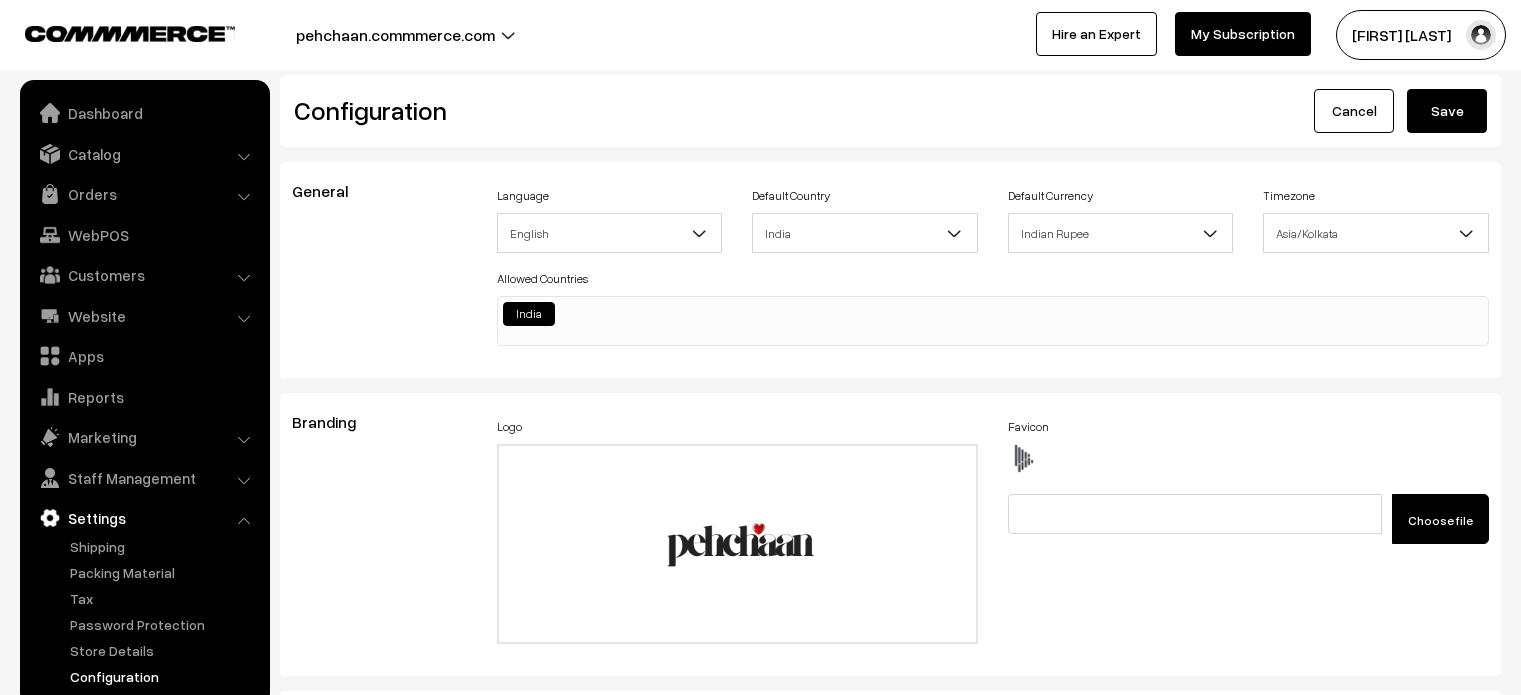 scroll, scrollTop: 0, scrollLeft: 0, axis: both 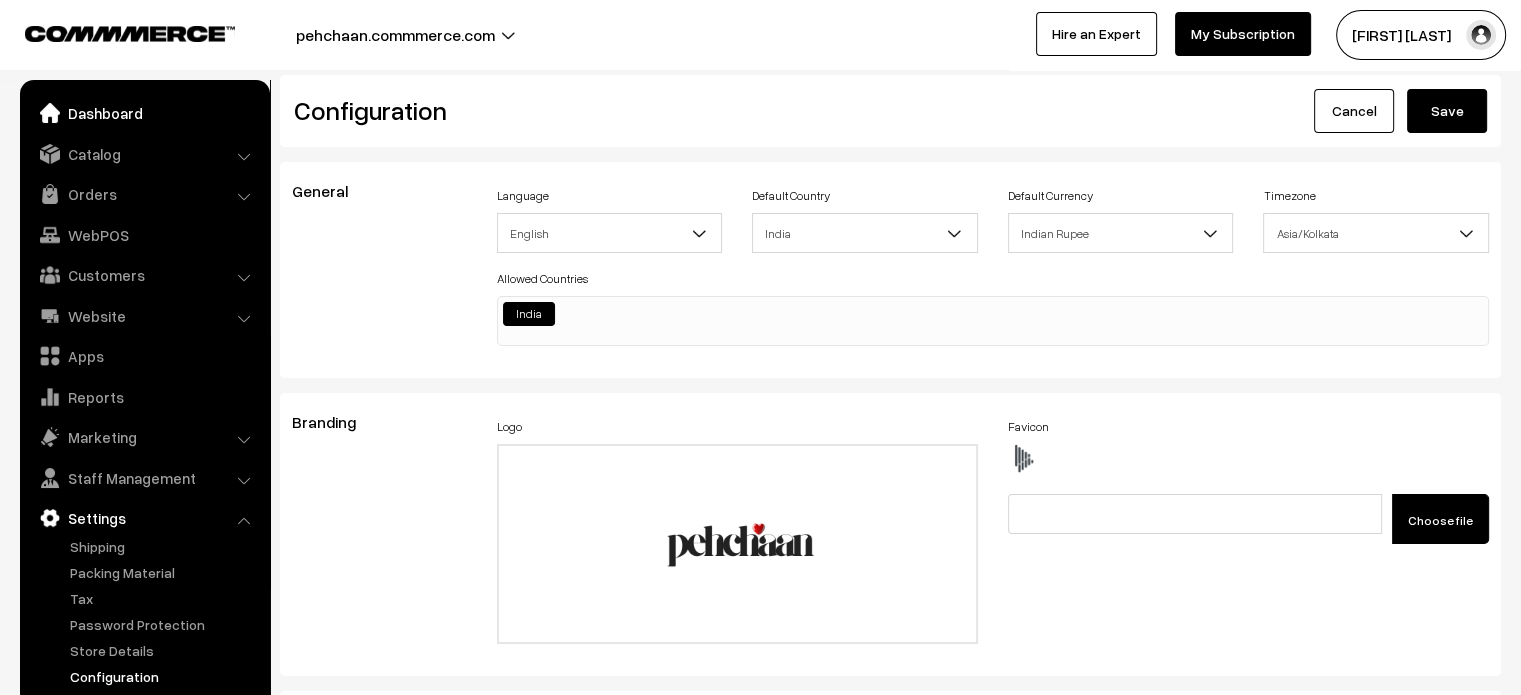 click on "Dashboard" at bounding box center [144, 113] 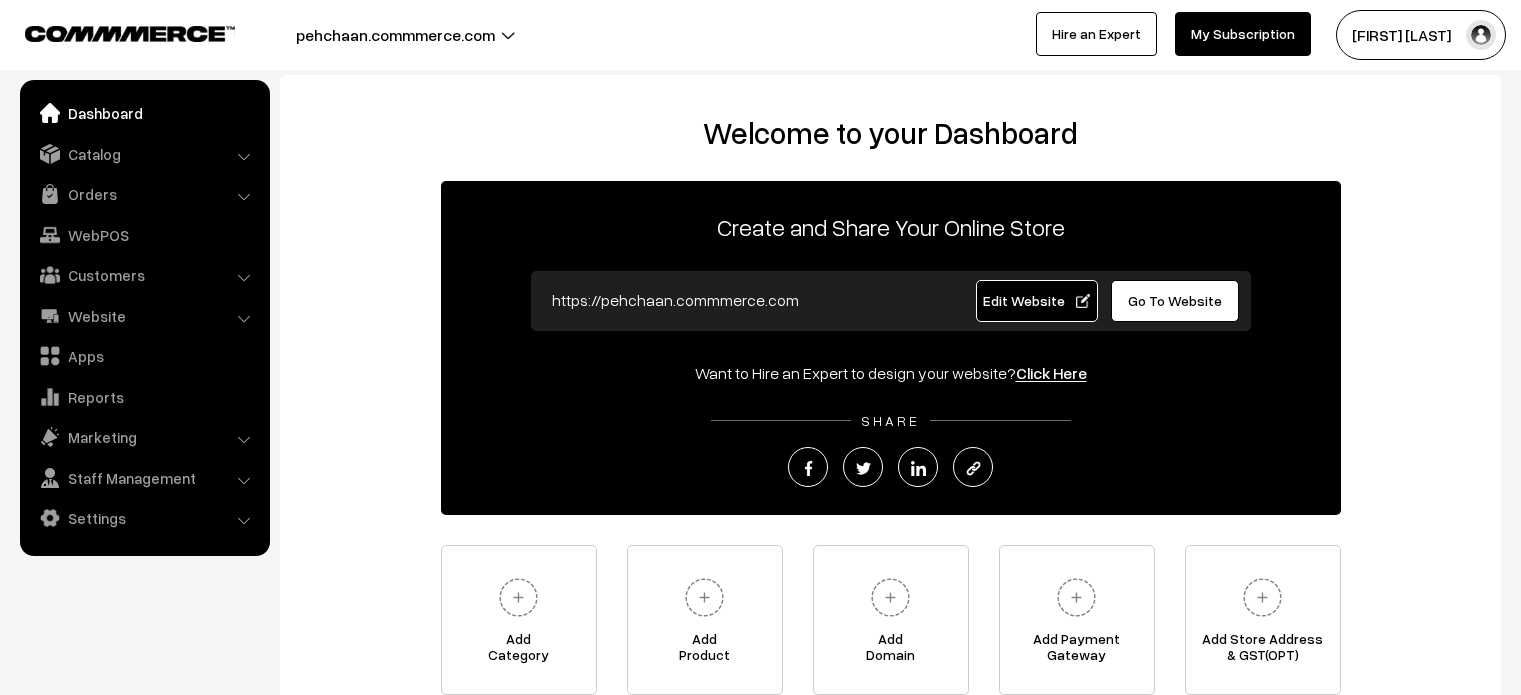 scroll, scrollTop: 0, scrollLeft: 0, axis: both 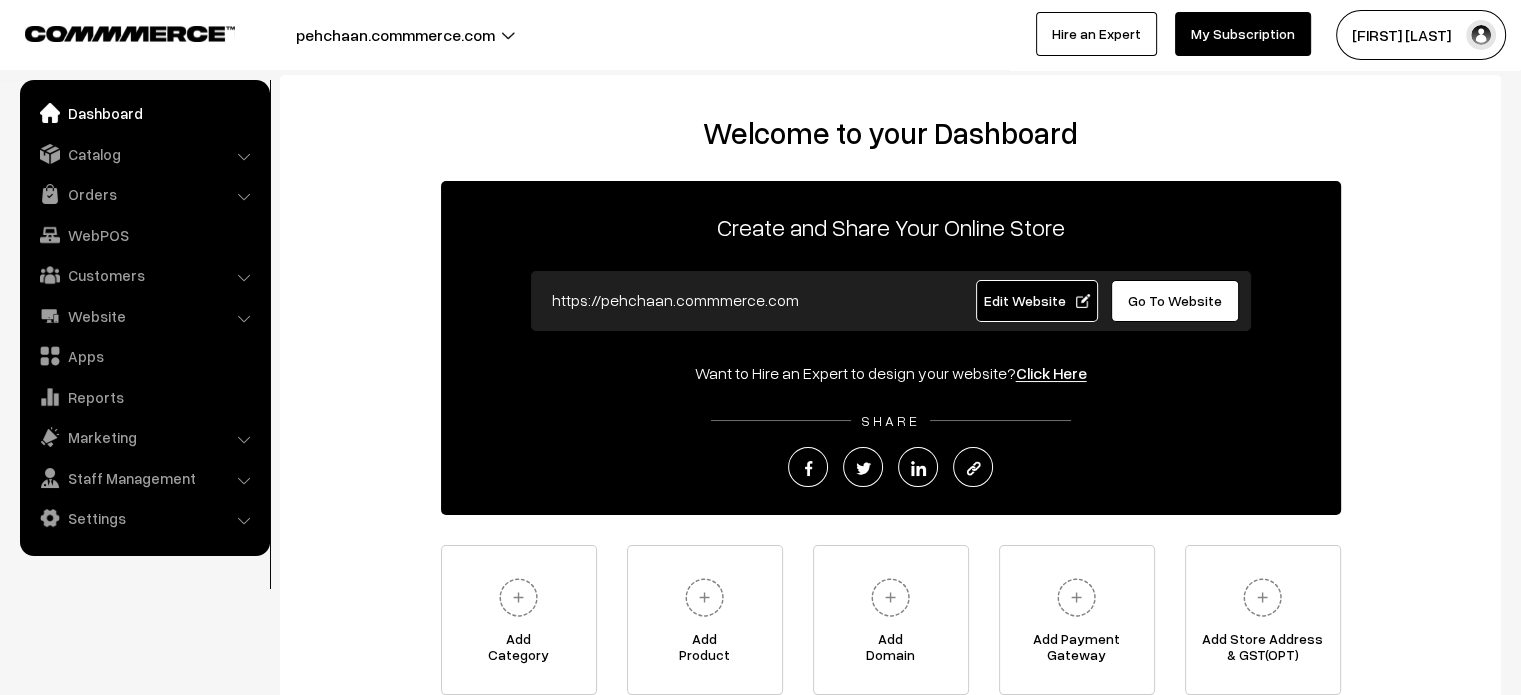 click on "Edit Website" at bounding box center [1036, 300] 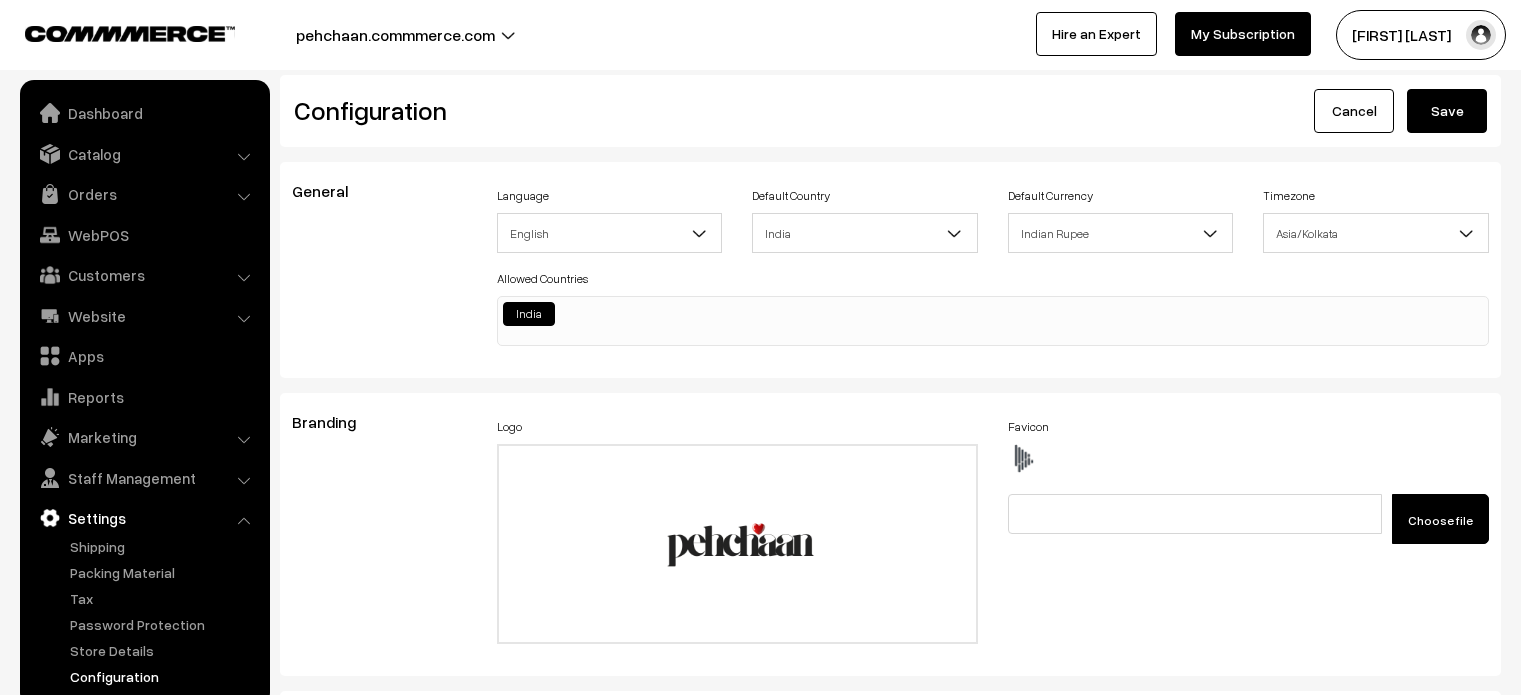 scroll, scrollTop: 3172, scrollLeft: 0, axis: vertical 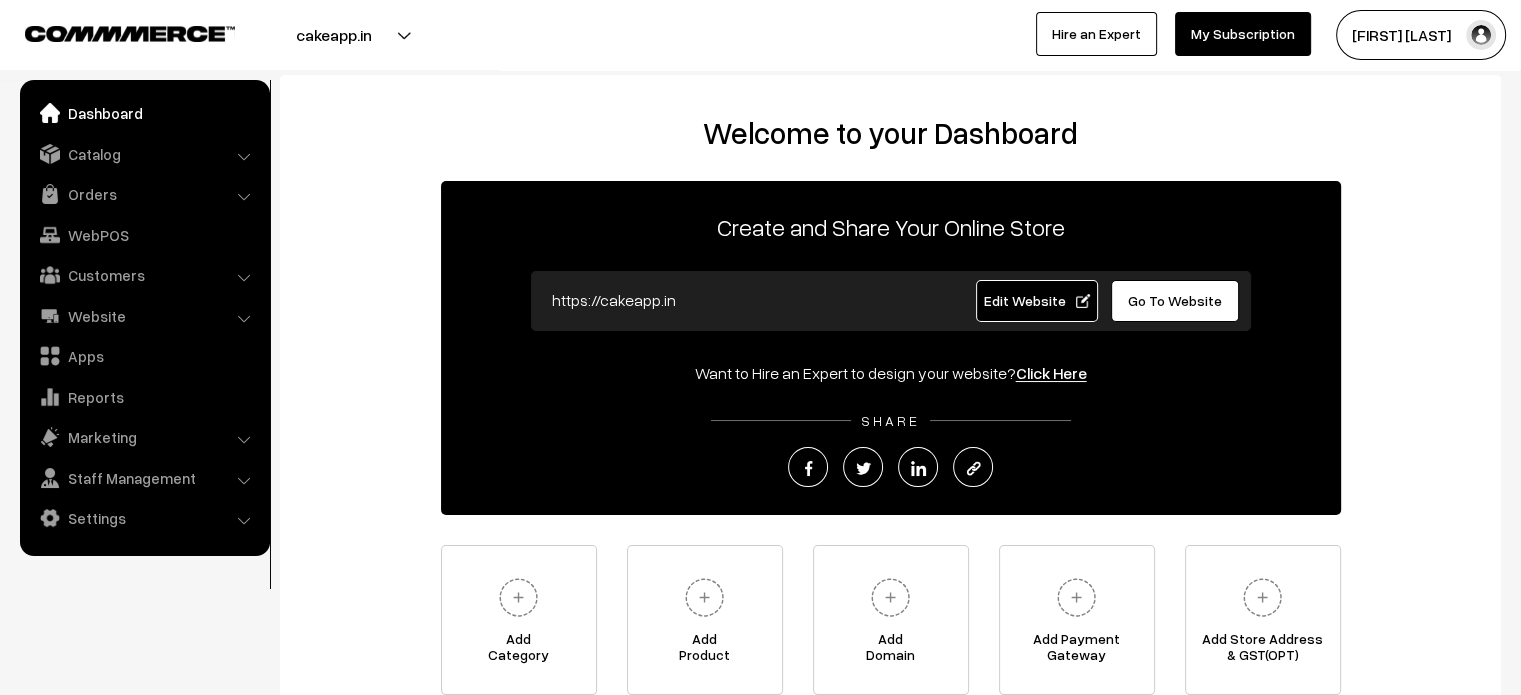 click on "Edit Website" at bounding box center (1036, 300) 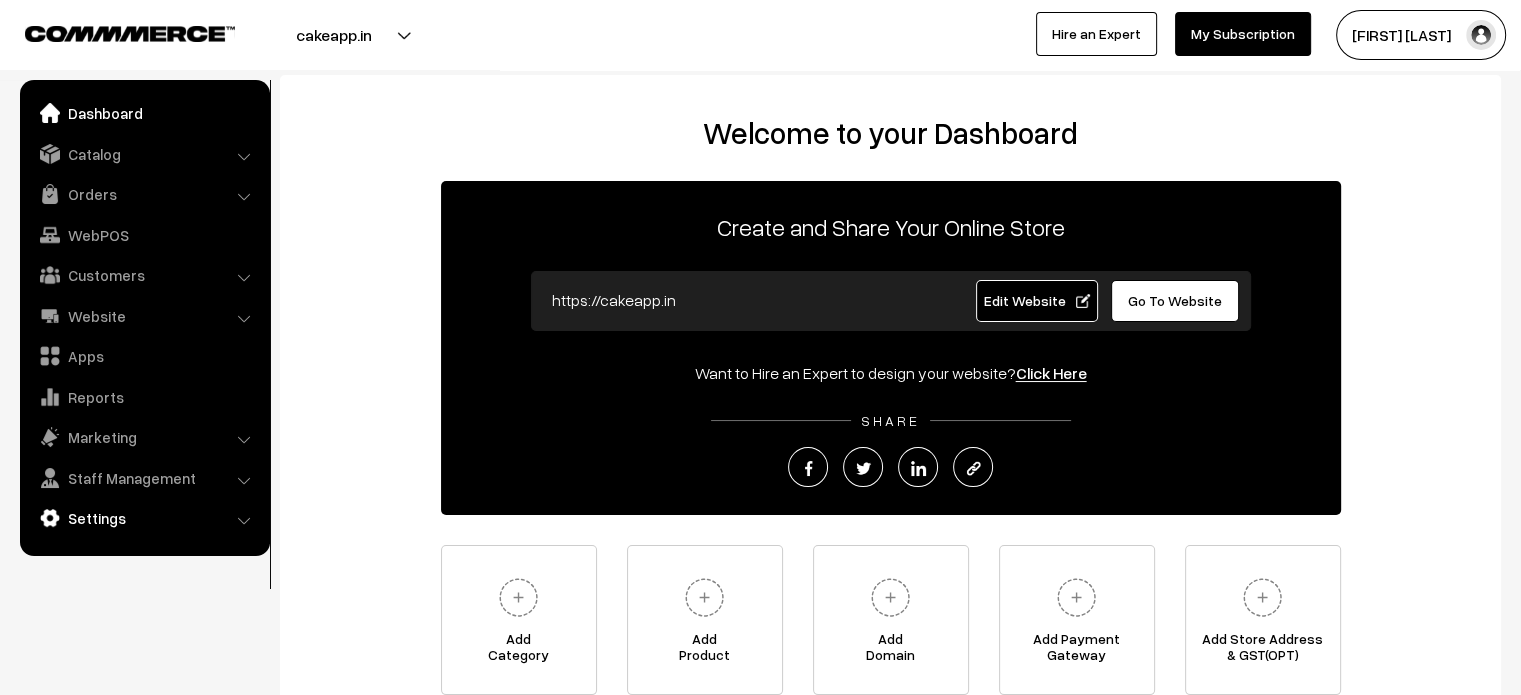 click on "Settings" at bounding box center (144, 518) 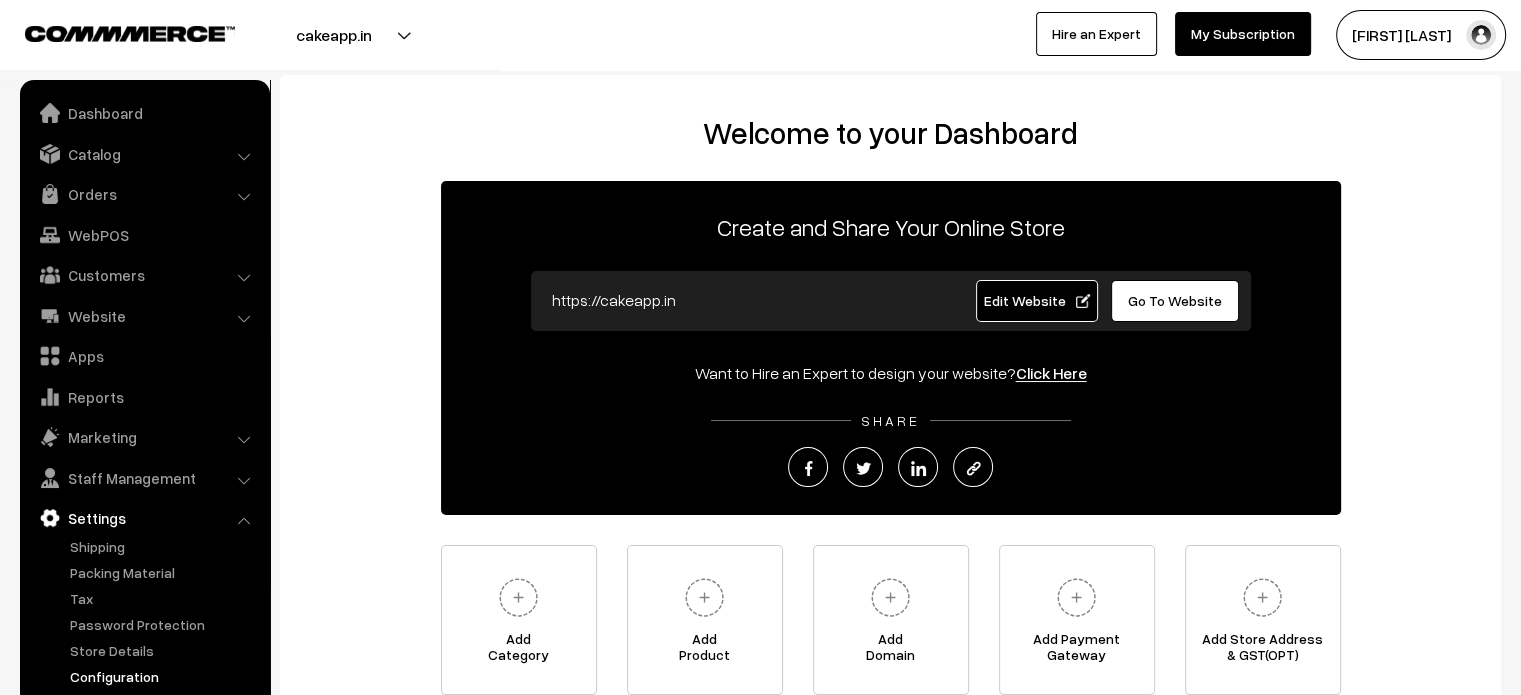 click on "Configuration" at bounding box center [164, 676] 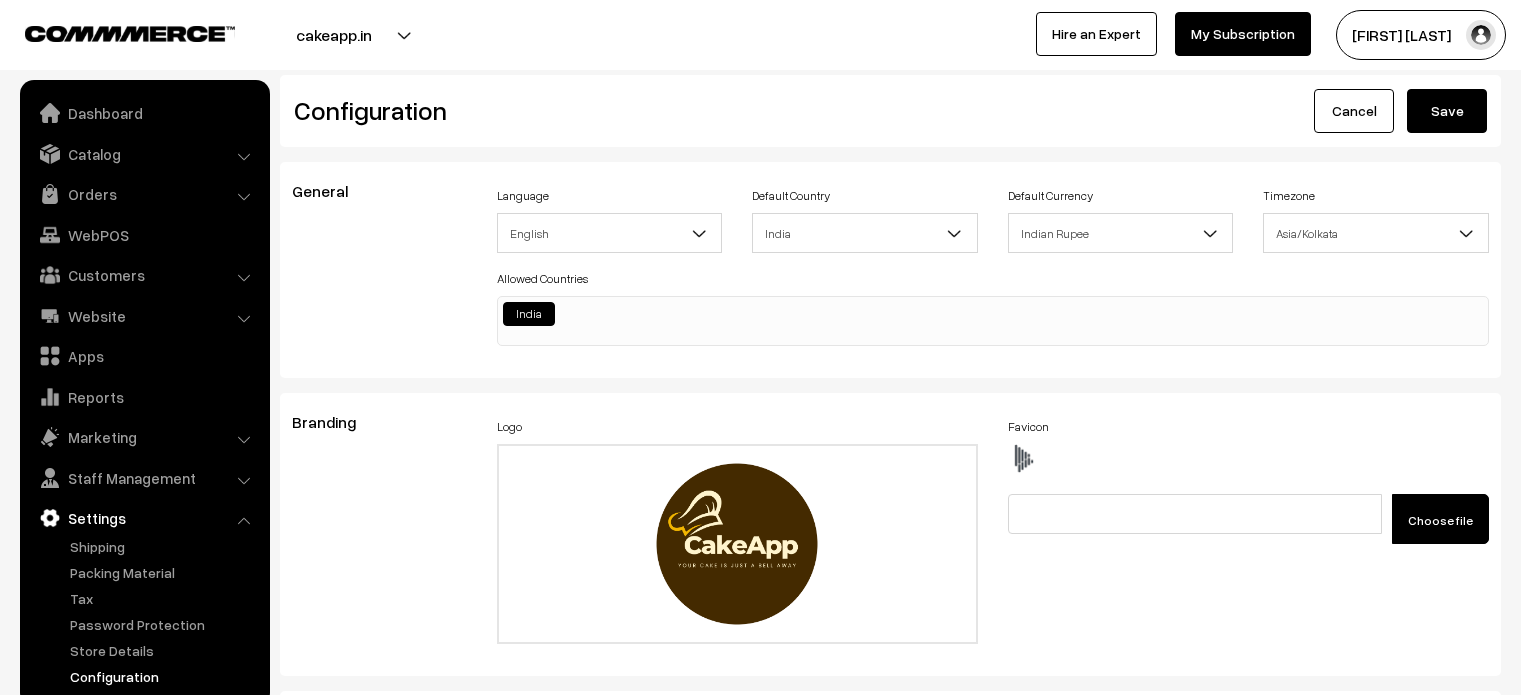 scroll, scrollTop: 1294, scrollLeft: 0, axis: vertical 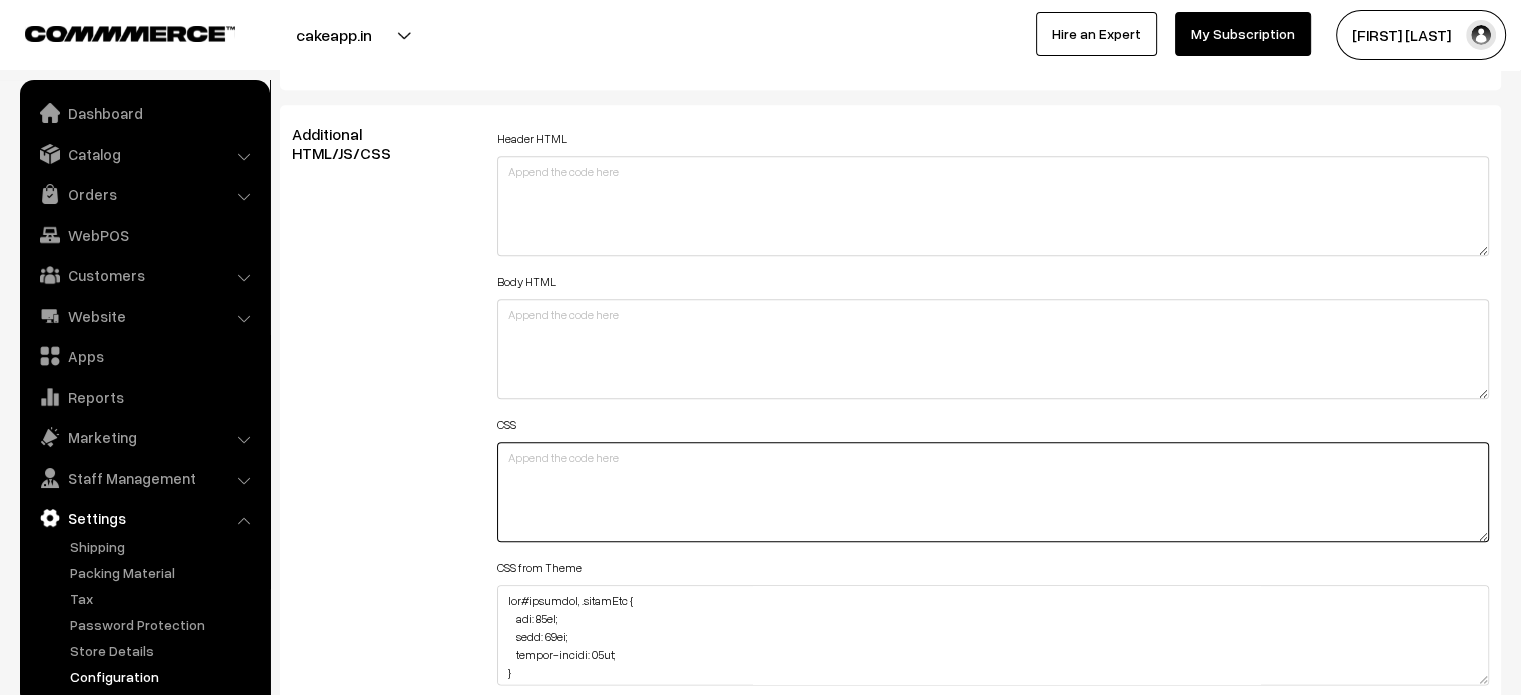 click at bounding box center [993, 492] 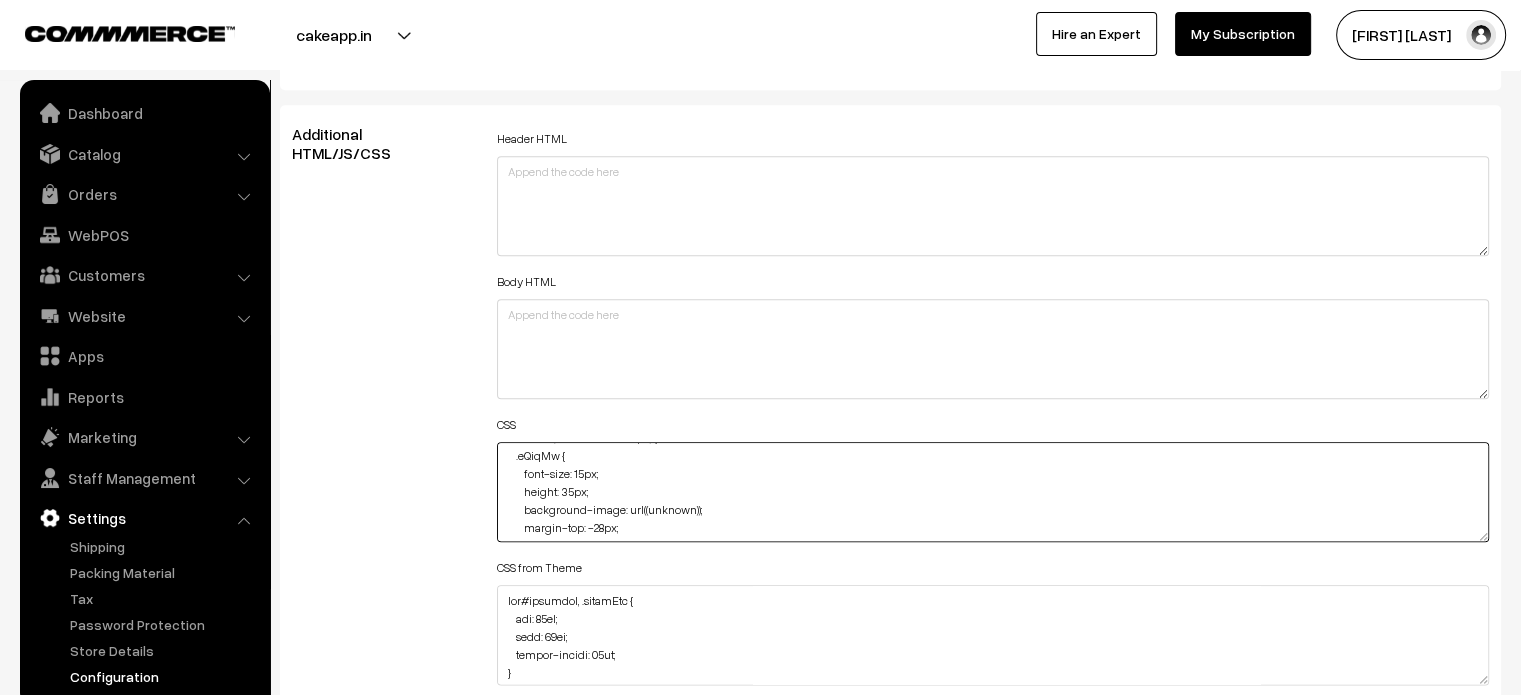scroll, scrollTop: 17, scrollLeft: 0, axis: vertical 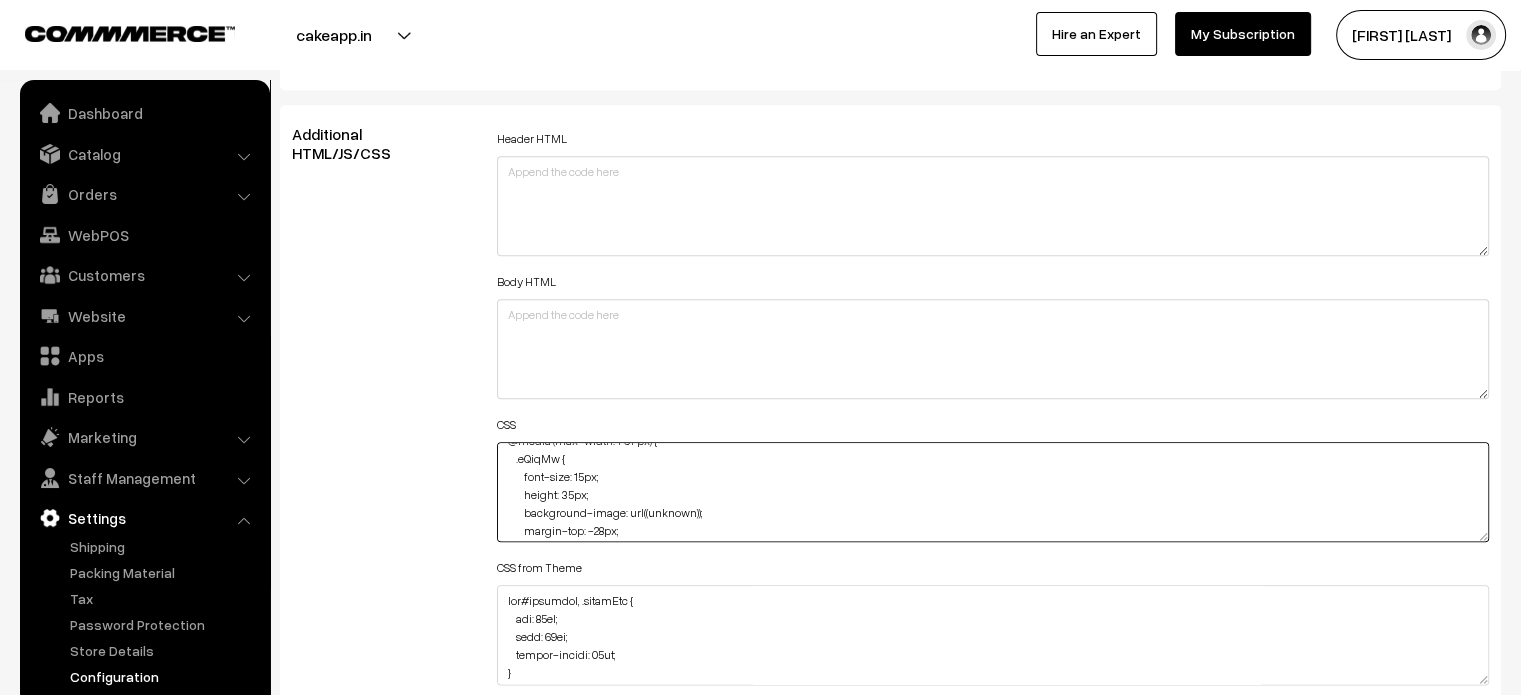 drag, startPoint x: 523, startPoint y: 476, endPoint x: 728, endPoint y: 506, distance: 207.18349 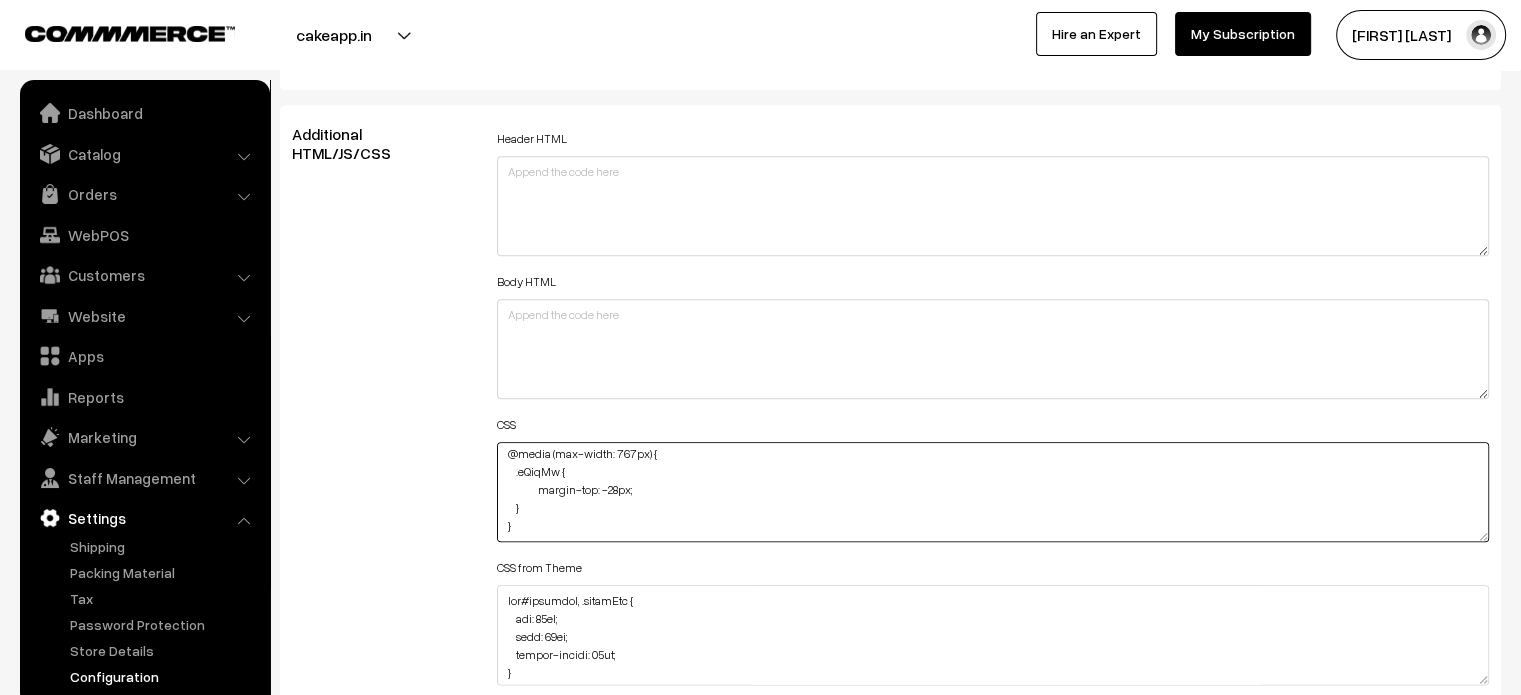 scroll, scrollTop: 4, scrollLeft: 0, axis: vertical 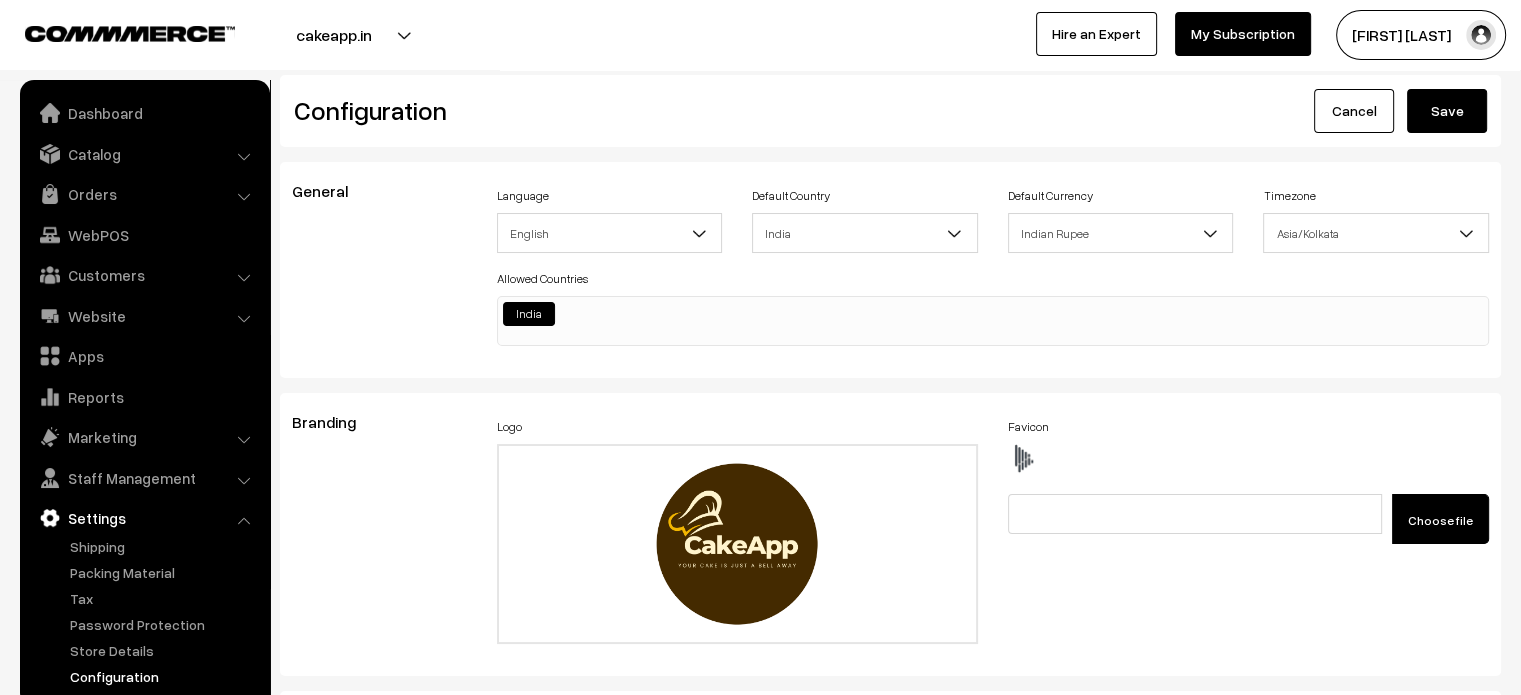 type on "@media (max-width: 767px) {
.eQiqMw {
margin-top: -28px;
}
}" 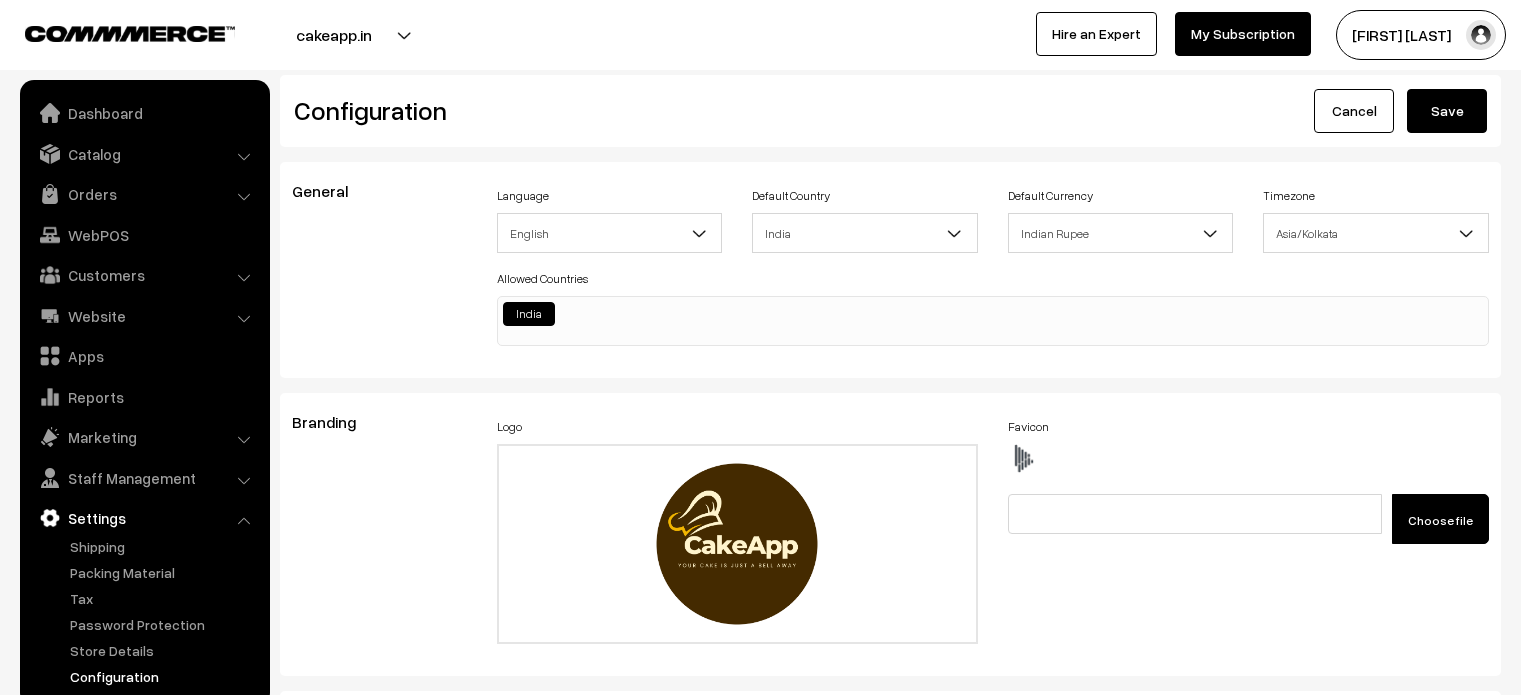 scroll, scrollTop: 0, scrollLeft: 0, axis: both 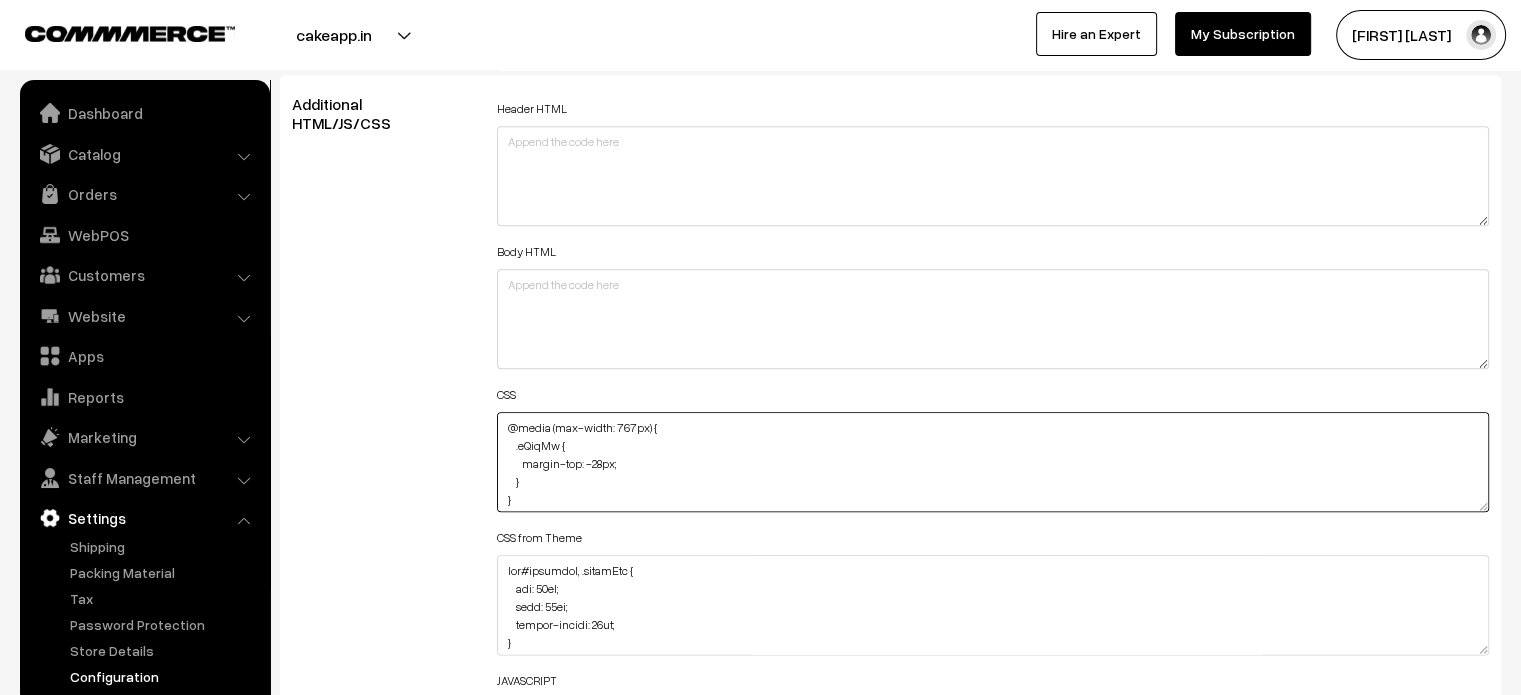 drag, startPoint x: 560, startPoint y: 440, endPoint x: 516, endPoint y: 449, distance: 44.911022 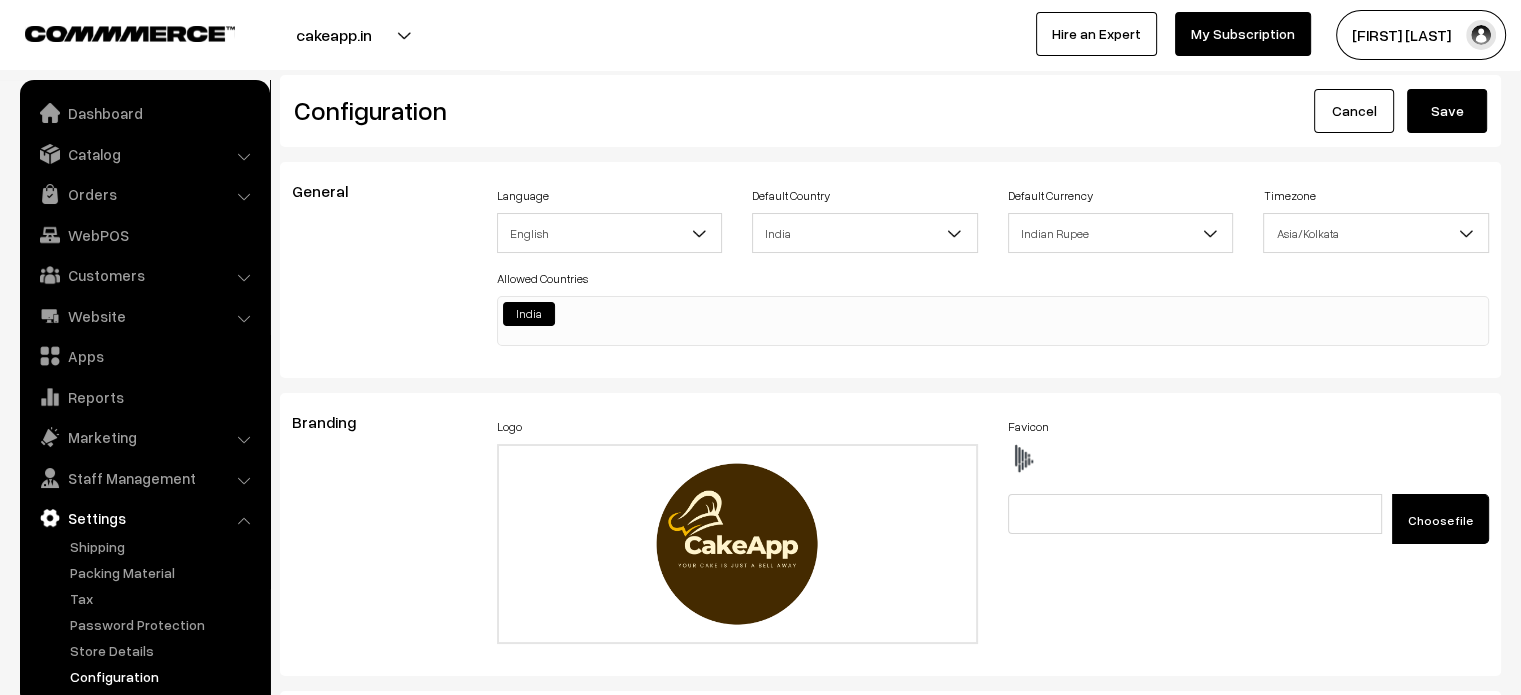 scroll, scrollTop: 0, scrollLeft: 0, axis: both 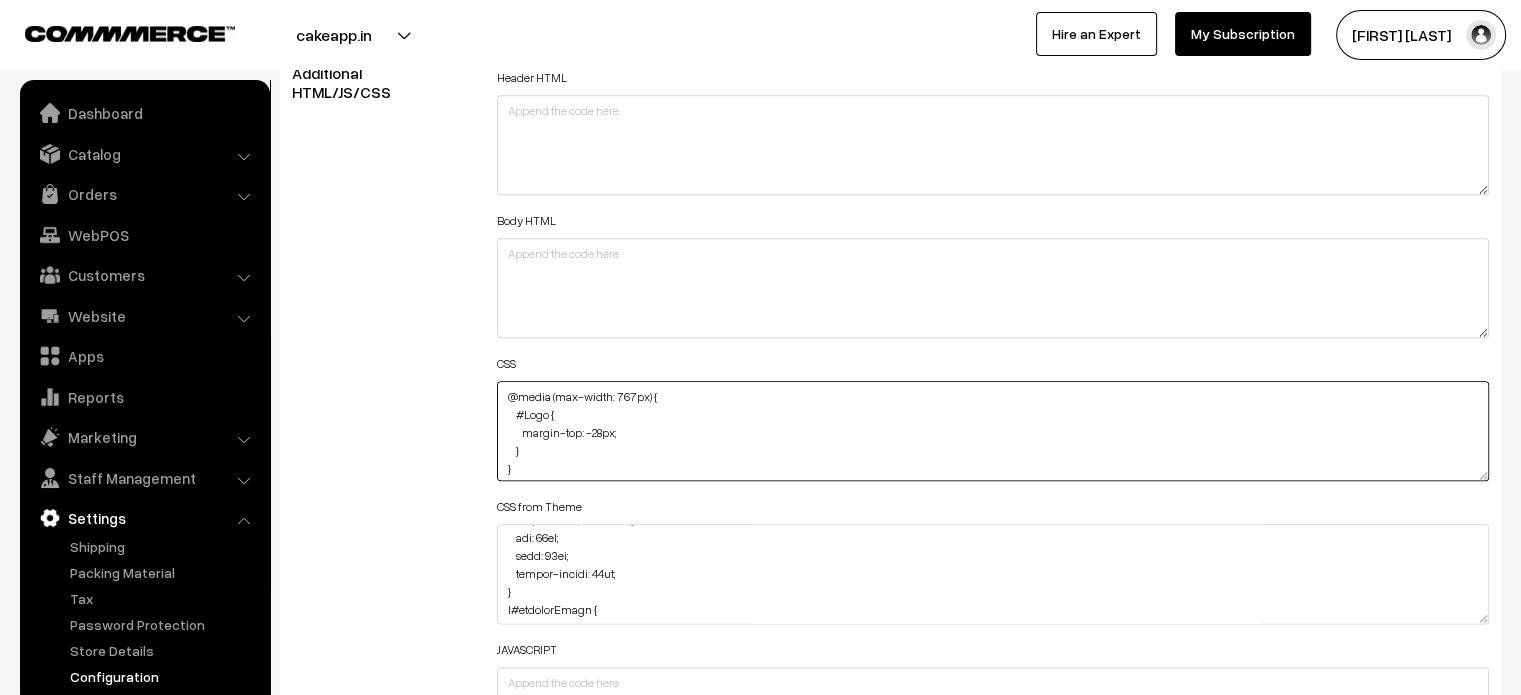 click on "@media (max-width: 767px) {
#Logo {
margin-top: -28px;
}
}" at bounding box center [993, 431] 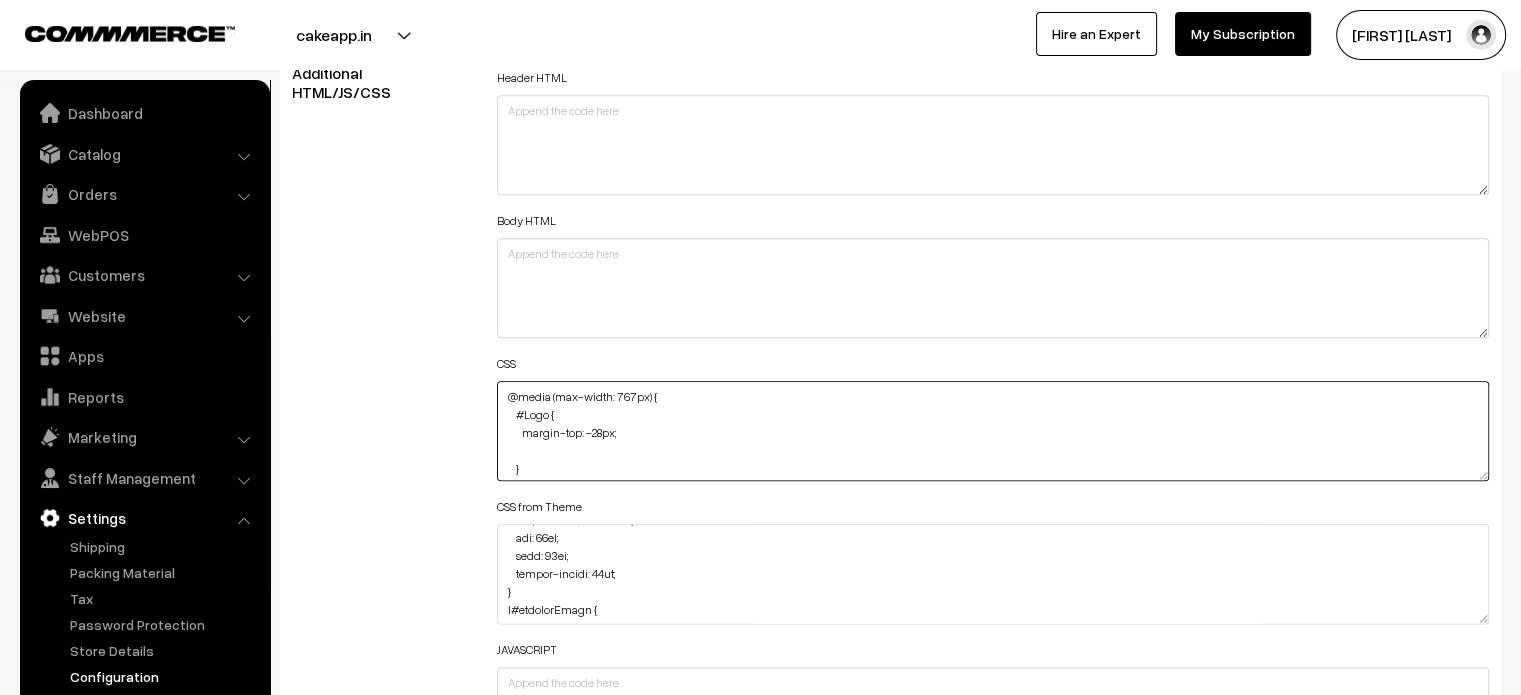 paste on "max-width: 78px;" 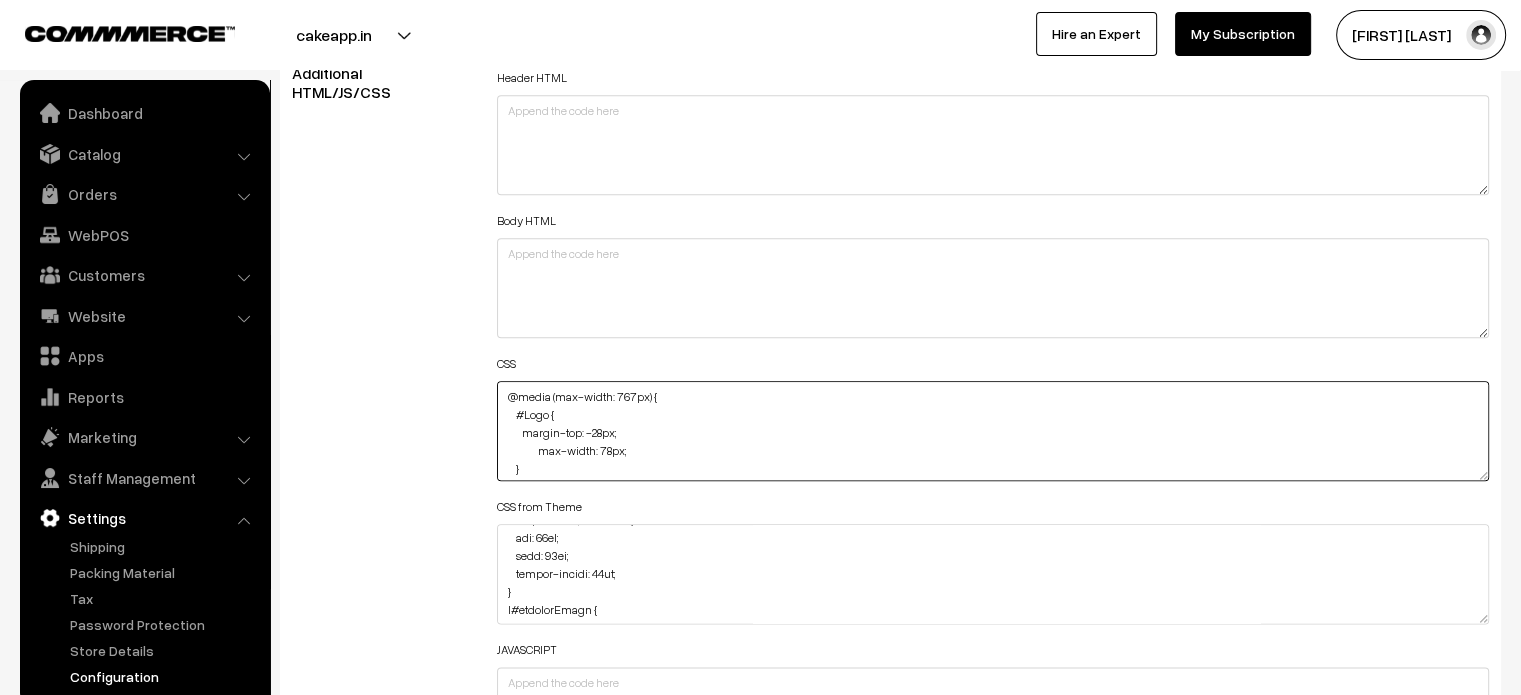 click on "@media (max-width: 767px) {
#Logo {
margin-top: -28px;
}
}" at bounding box center [993, 431] 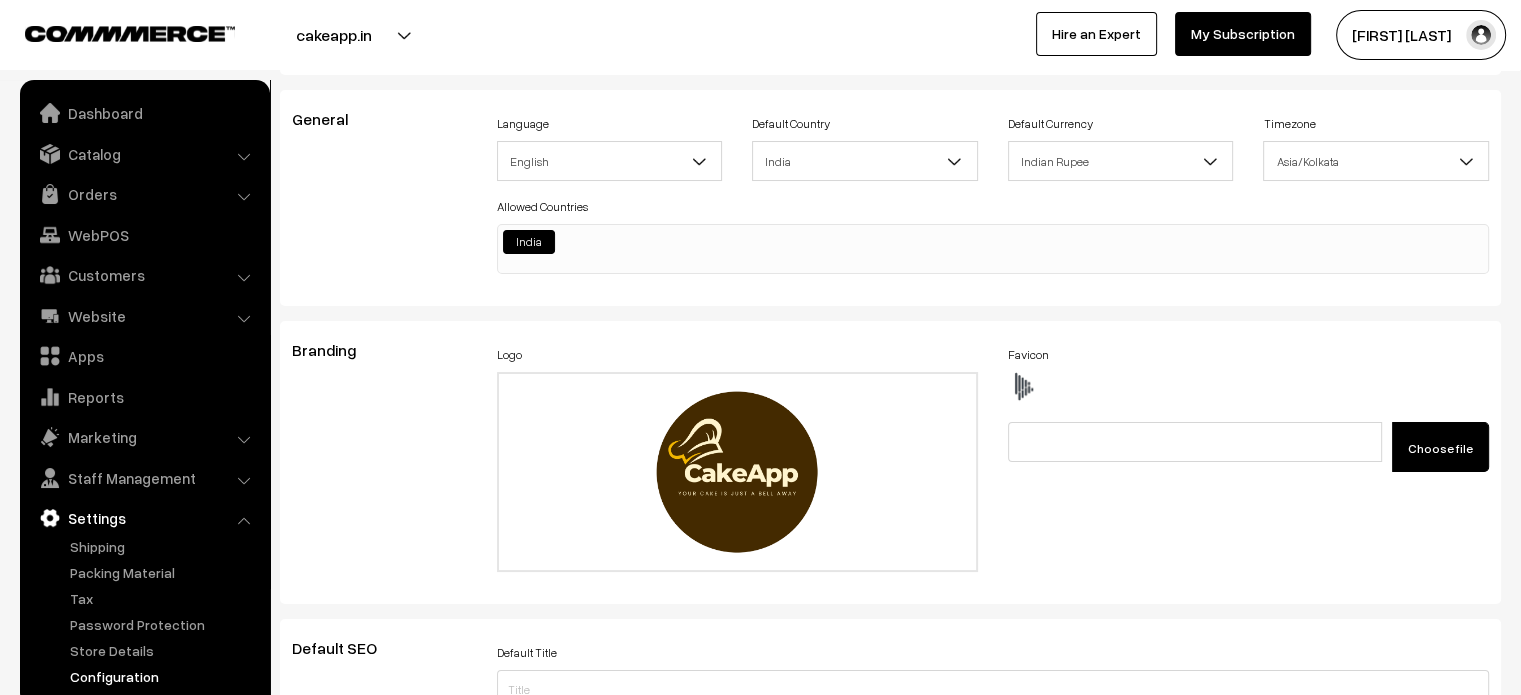 scroll, scrollTop: 0, scrollLeft: 0, axis: both 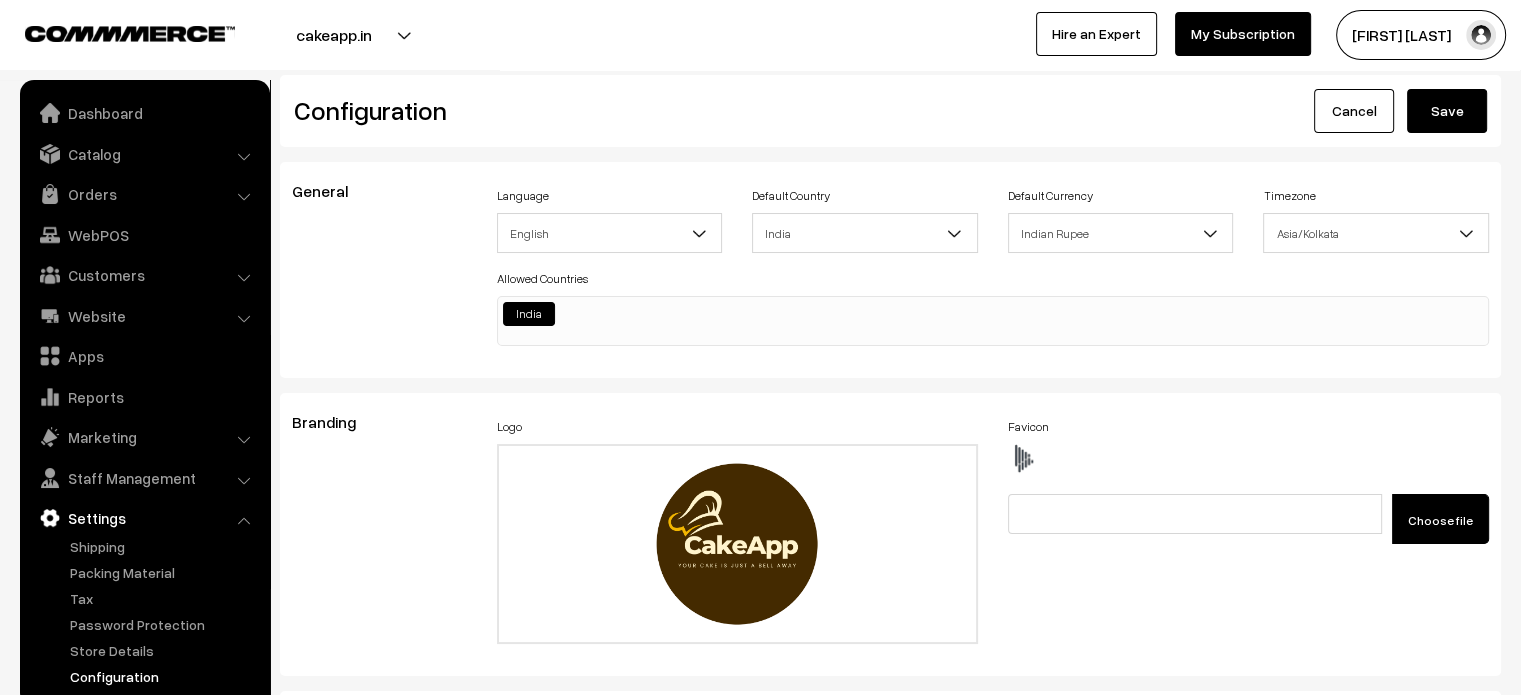 type on "@media (max-width: 767px) {
#Logo {
margin-top: -28px;
max-width: 78px;
}
}" 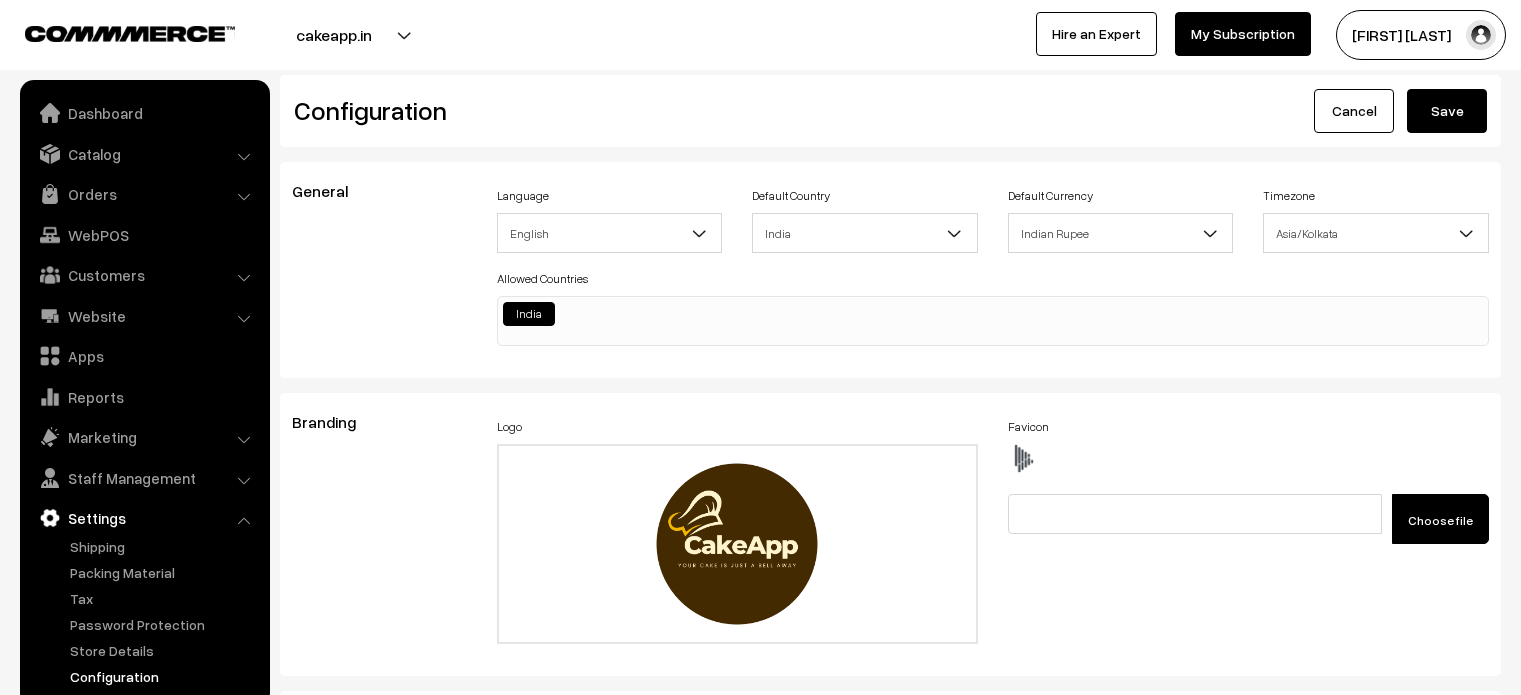scroll, scrollTop: 0, scrollLeft: 0, axis: both 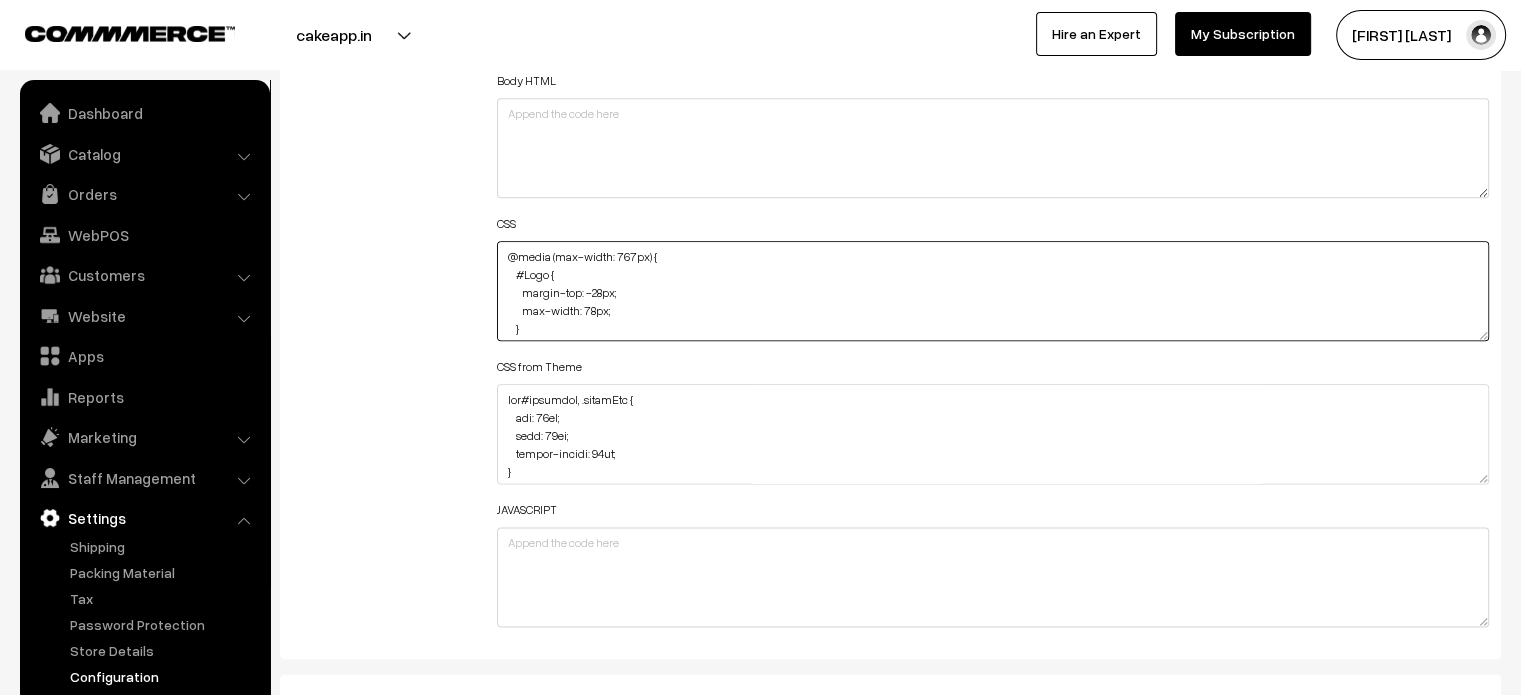 click on "@media (max-width: 767px) {
#Logo {
margin-top: -28px;
max-width: 78px;
}
}" at bounding box center (993, 291) 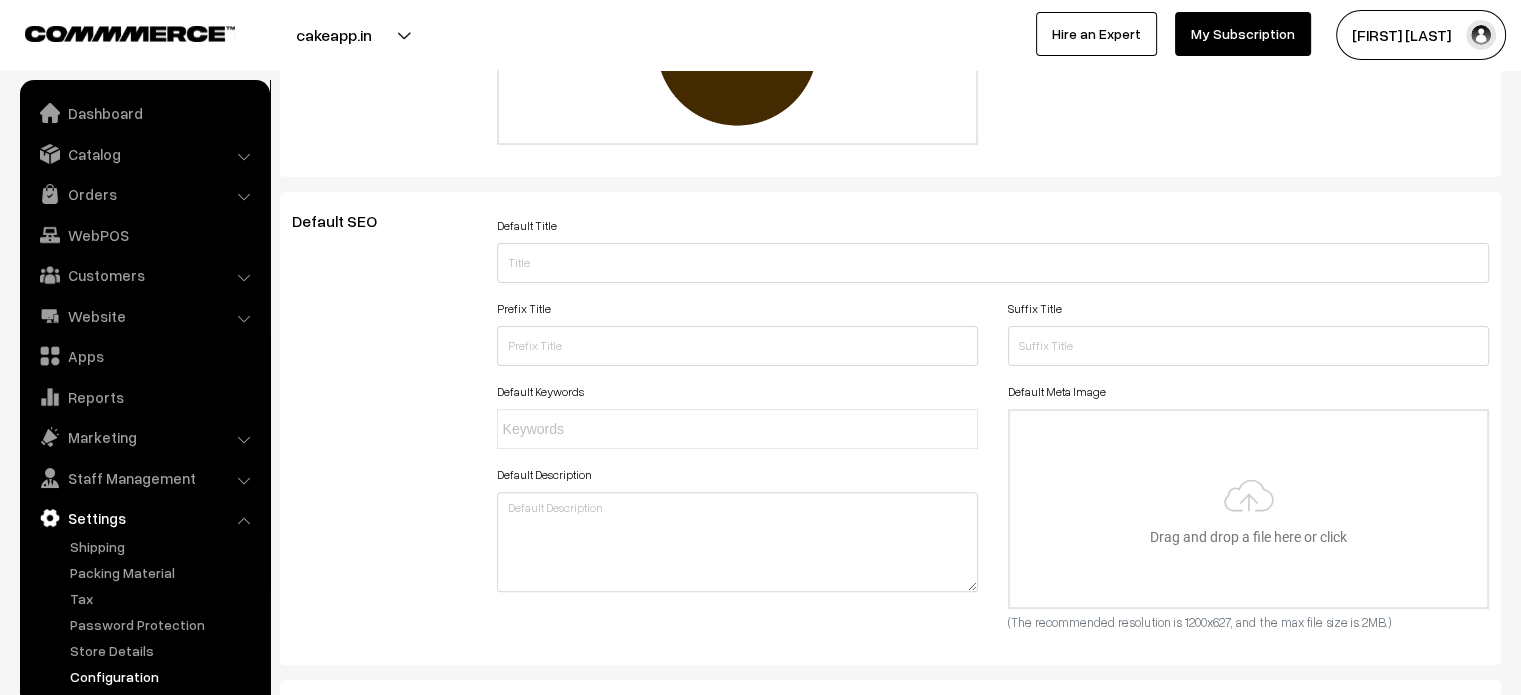 scroll, scrollTop: 0, scrollLeft: 0, axis: both 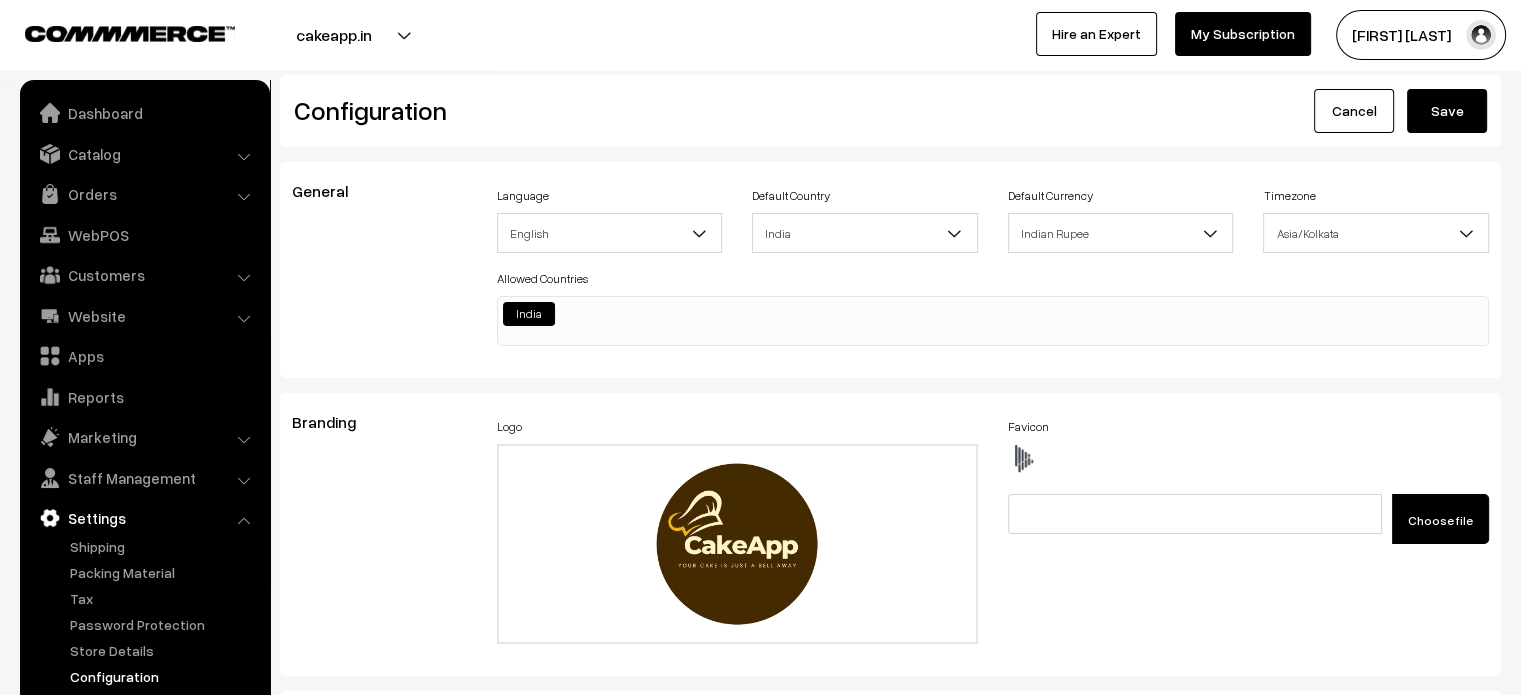type on "@media (max-width: 767px) {
#Logo {
margin-top: -28px;
max-width: 80px;
}
}" 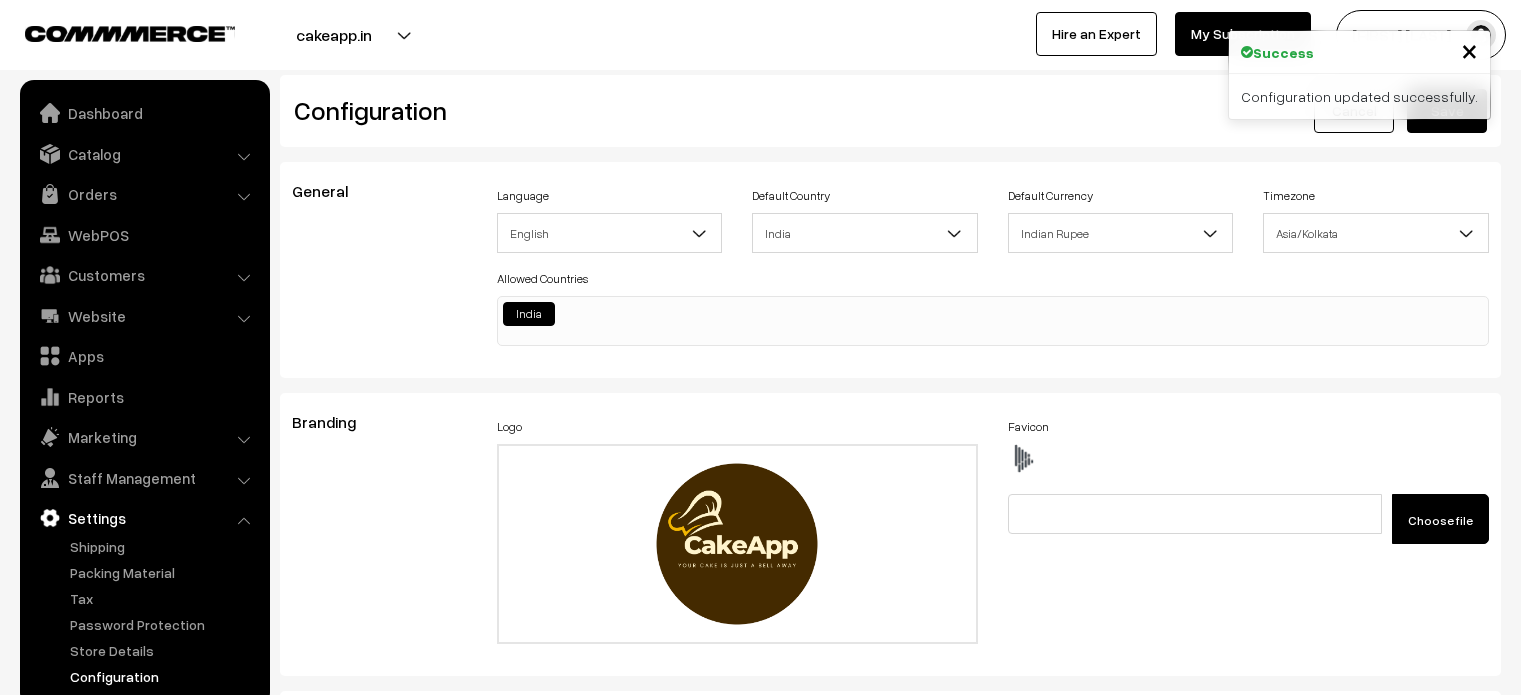 scroll, scrollTop: 0, scrollLeft: 0, axis: both 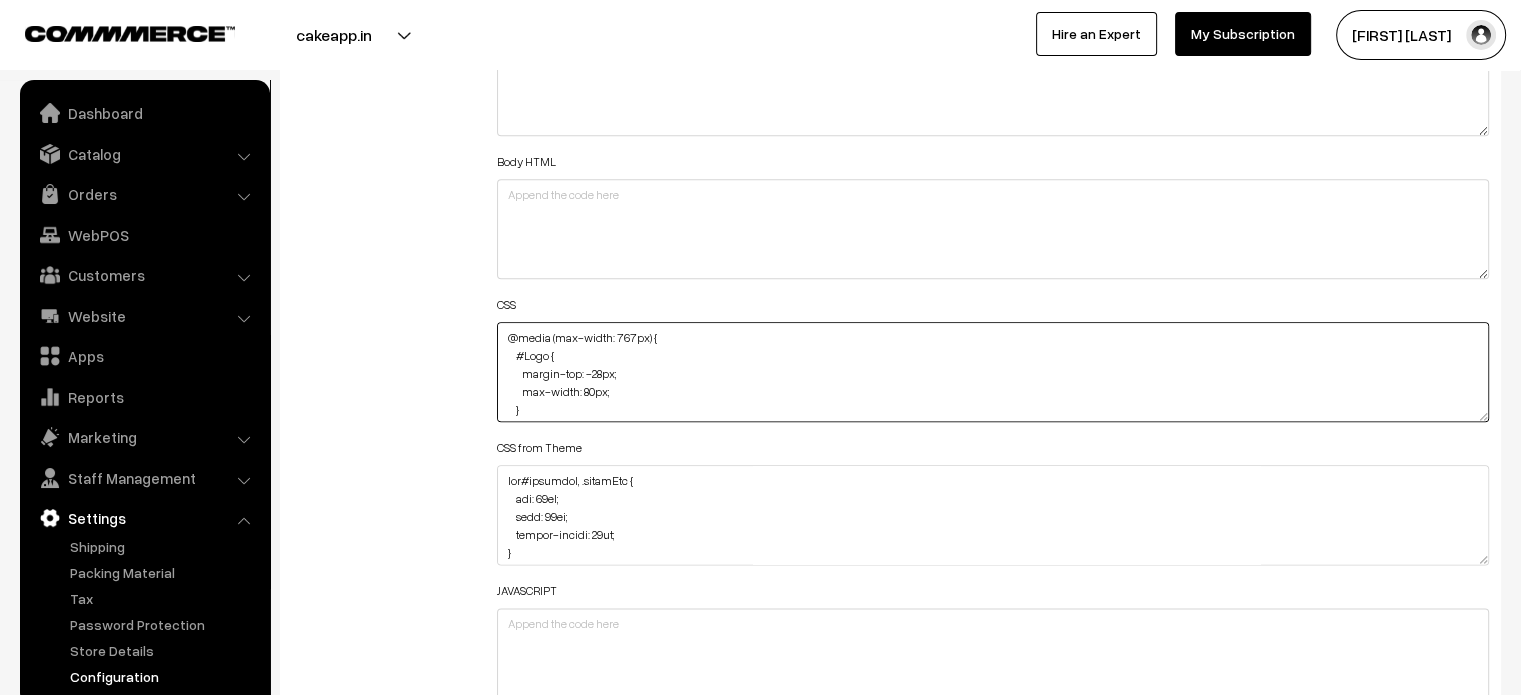 click on "@media (max-width: 767px) {
#Logo {
margin-top: -28px;
max-width: 80px;
}
}" at bounding box center (993, 372) 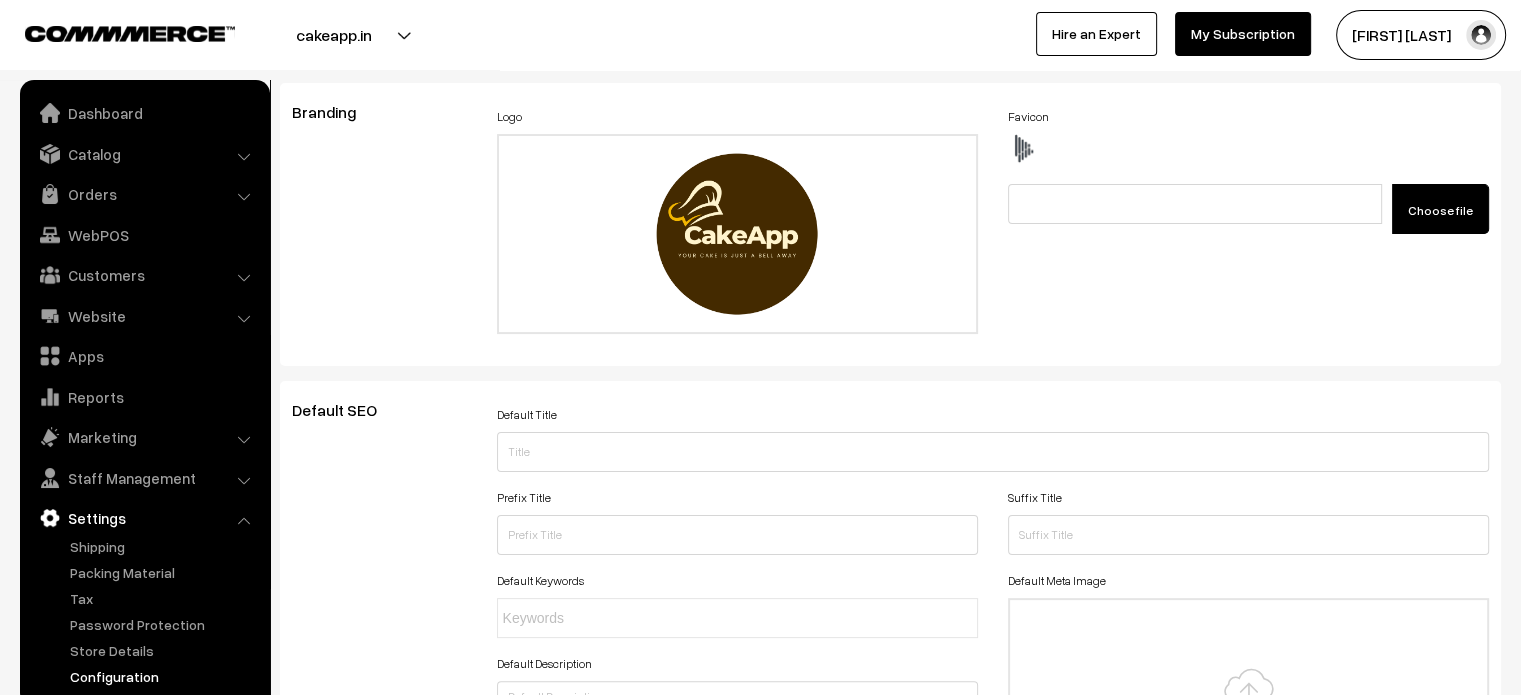 scroll, scrollTop: 0, scrollLeft: 0, axis: both 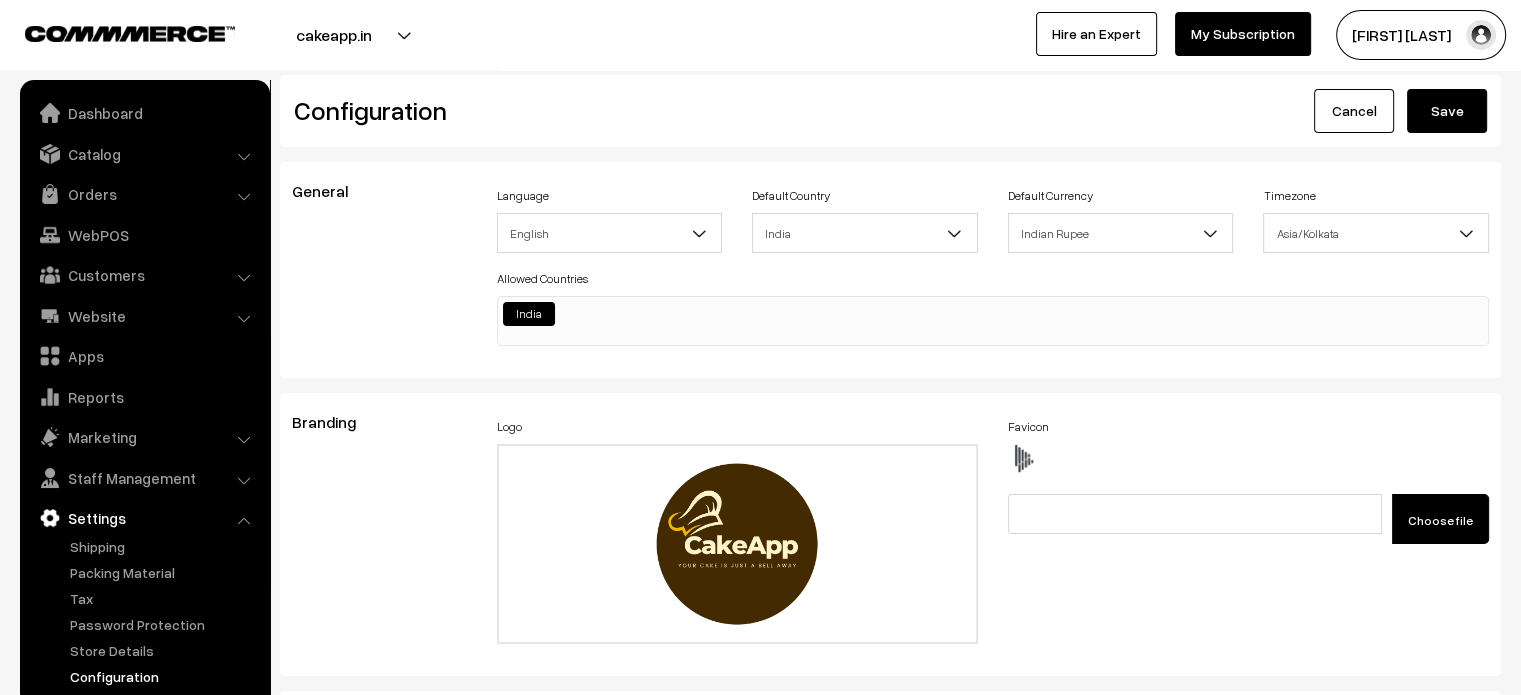 type on "@media (max-width: 767px) {
#Logo {
margin-top: -28px;
max-width: 85px;
}
}" 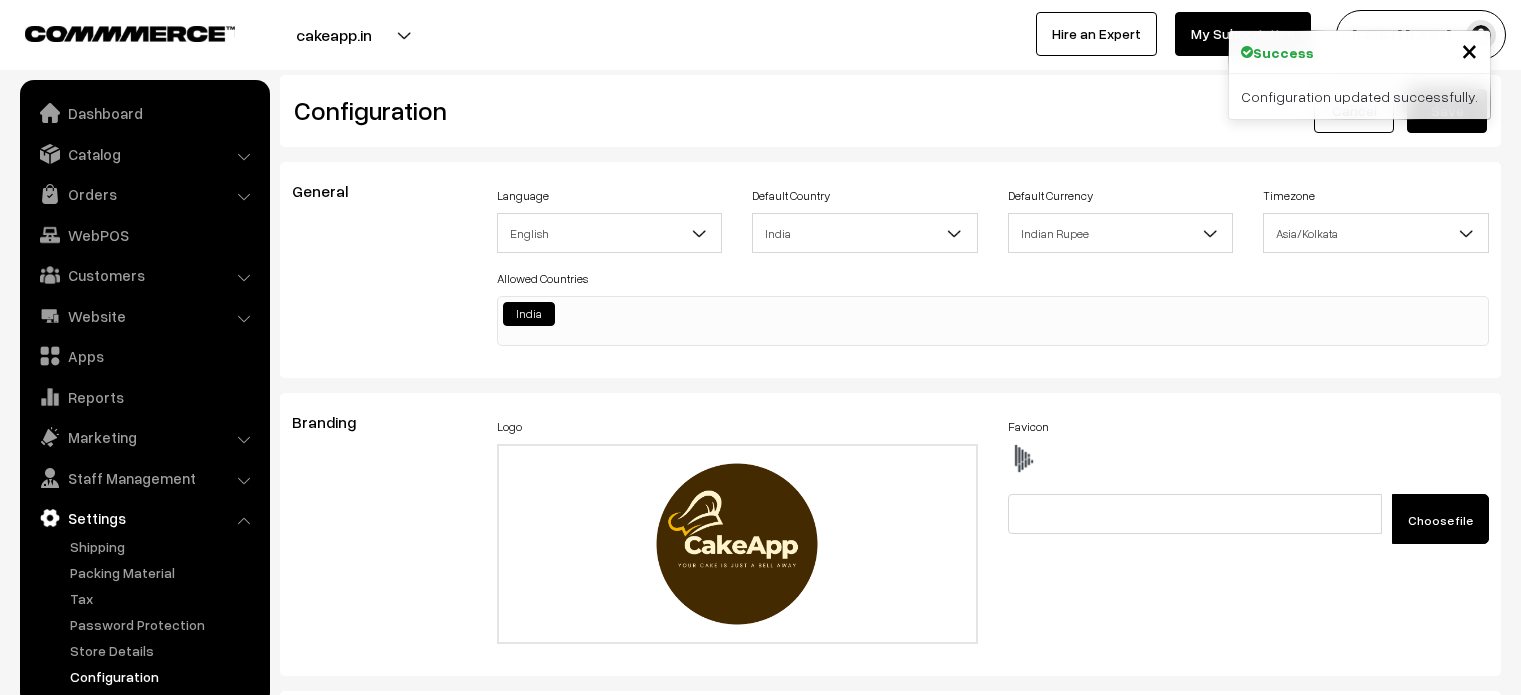 scroll, scrollTop: 0, scrollLeft: 0, axis: both 